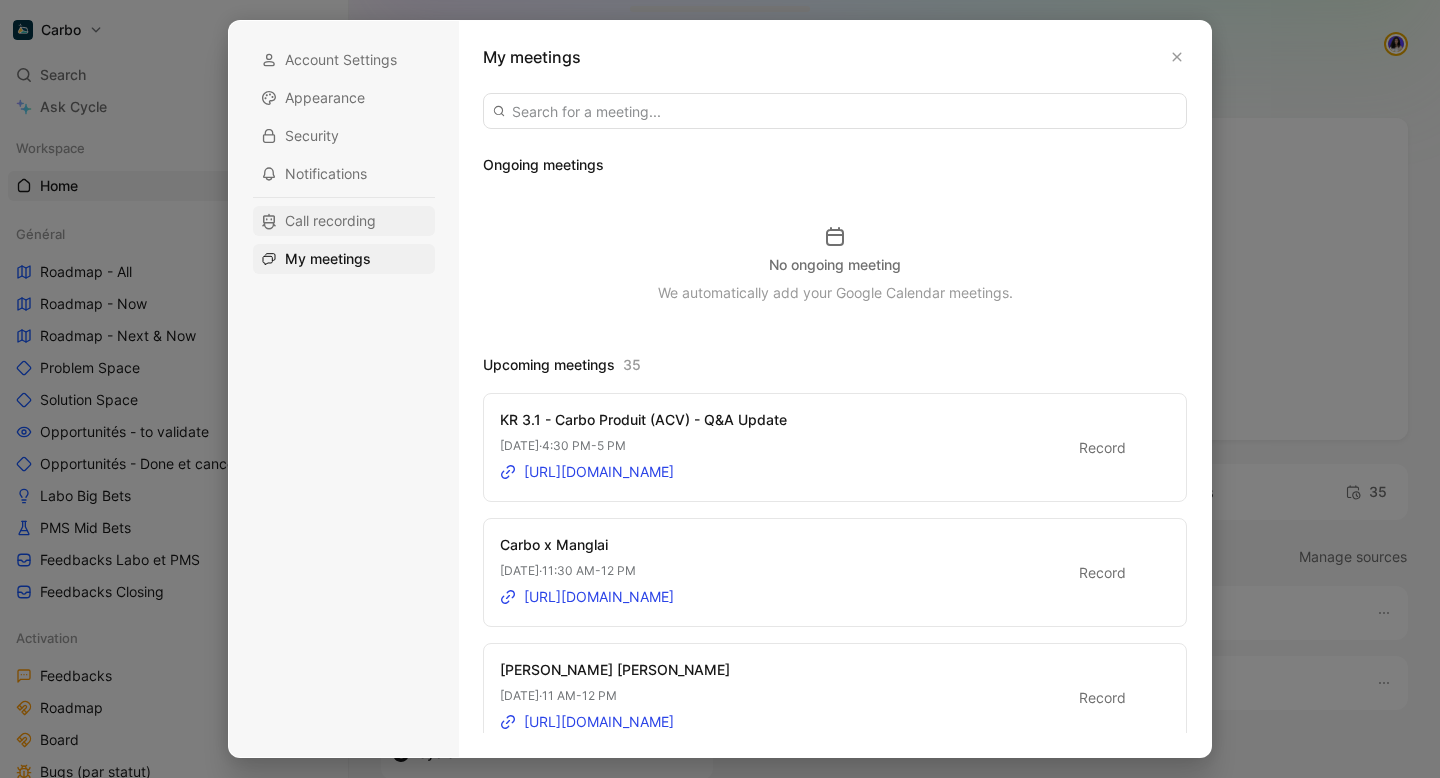 scroll, scrollTop: 0, scrollLeft: 0, axis: both 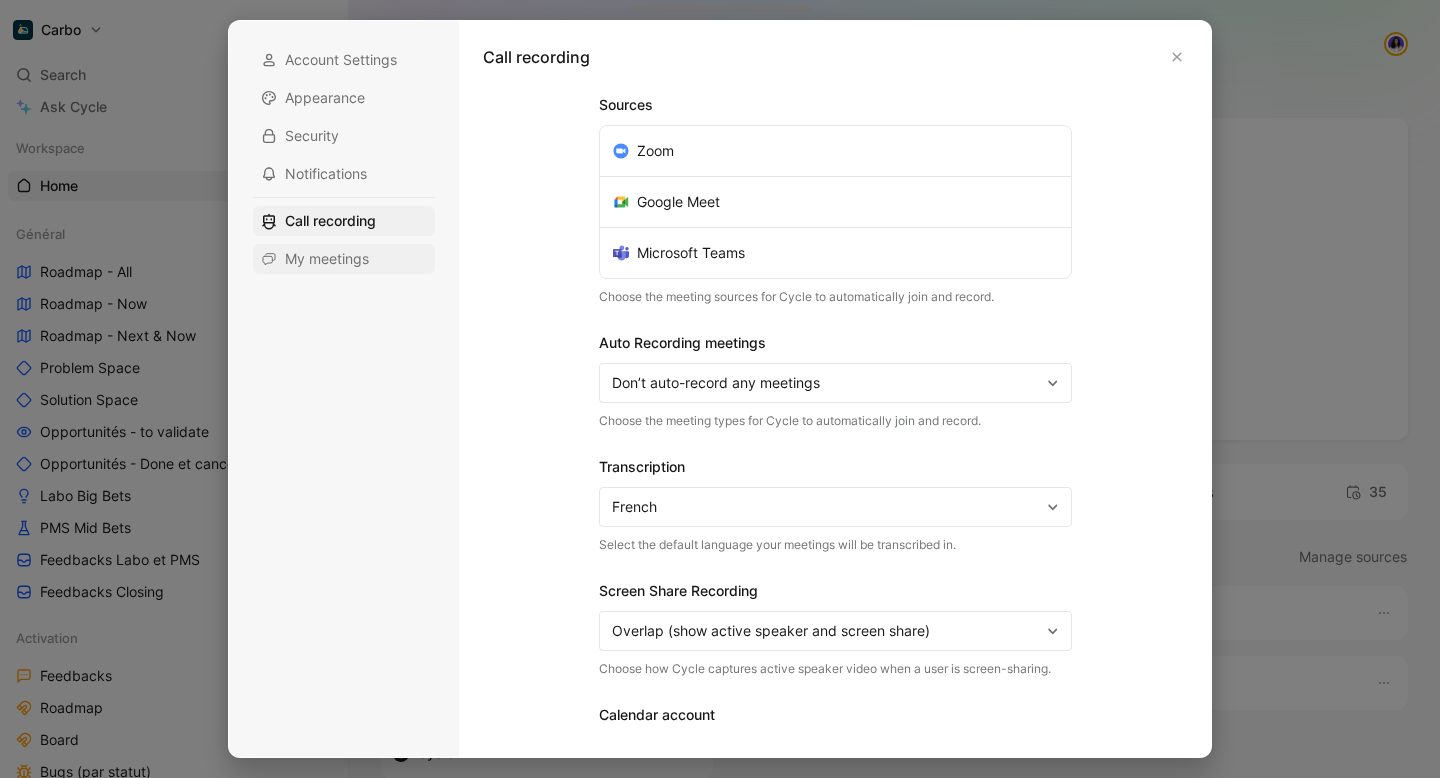 click on "My meetings" at bounding box center [344, 259] 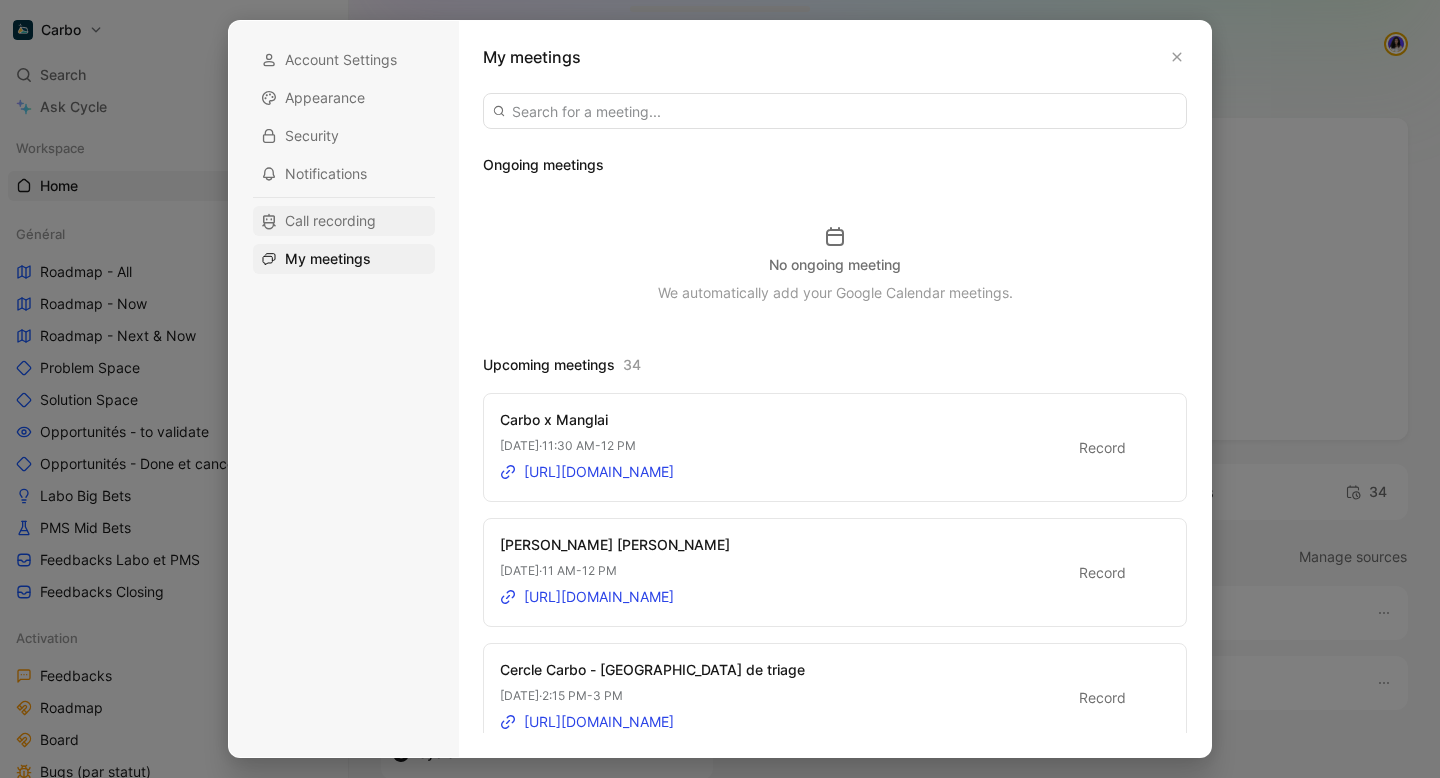 click on "Call recording" at bounding box center (330, 221) 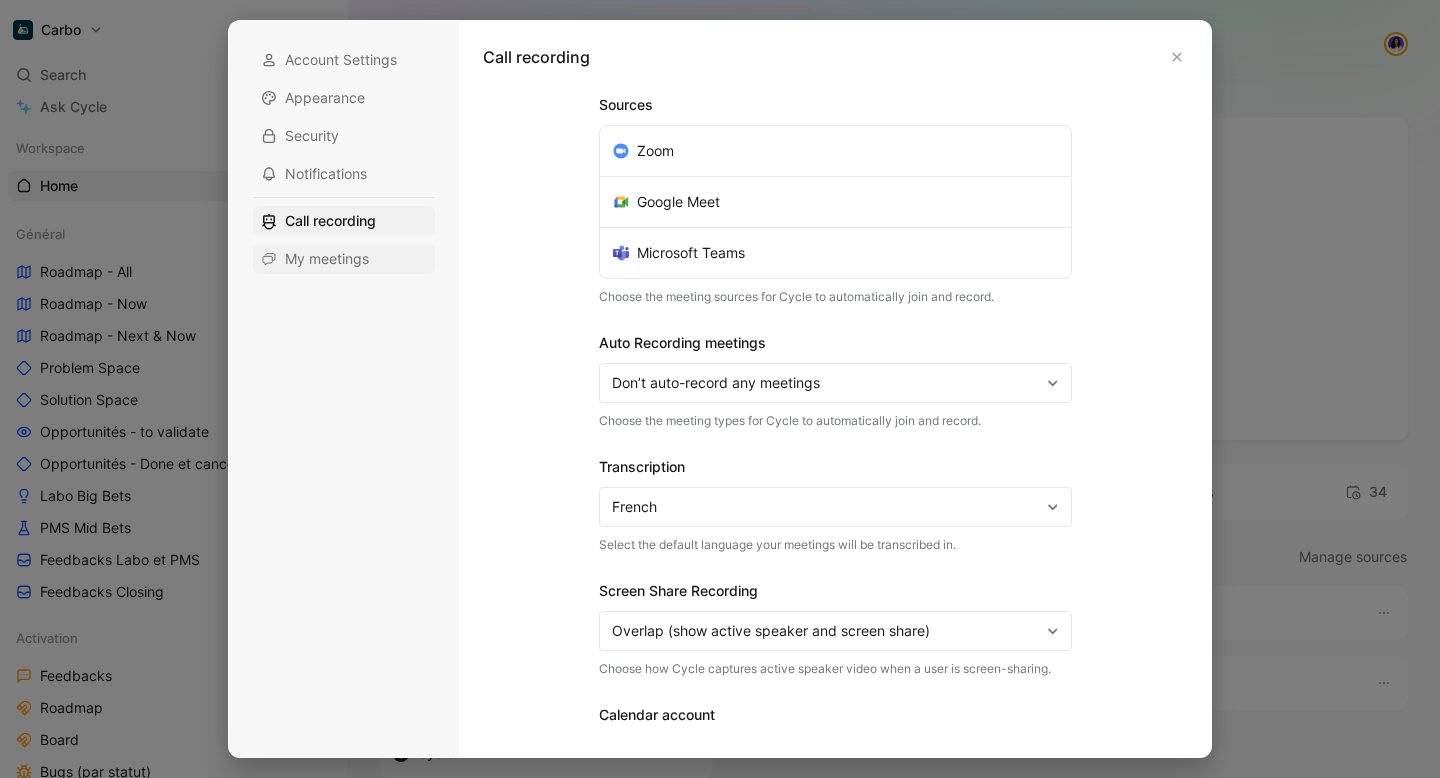 click on "My meetings" at bounding box center [327, 259] 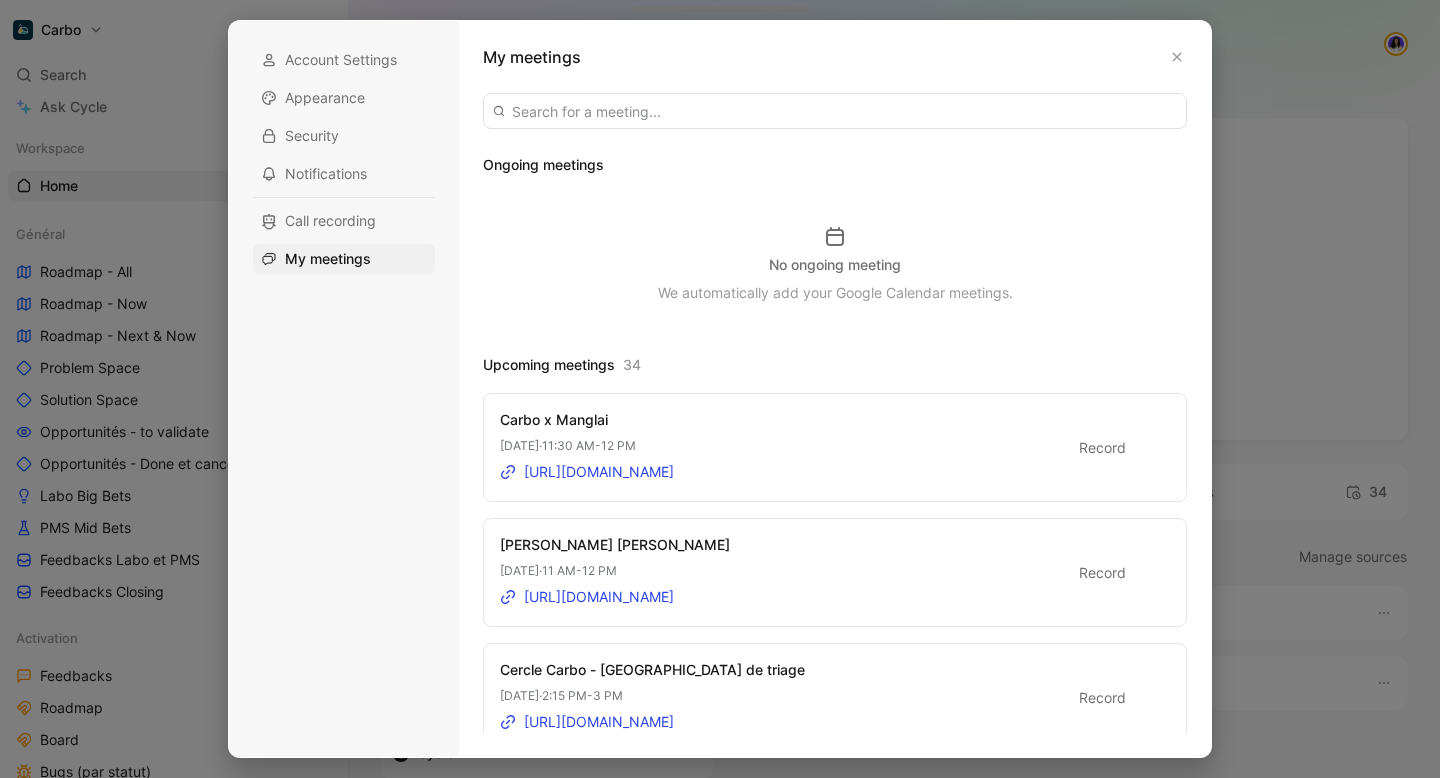 click at bounding box center [720, 389] 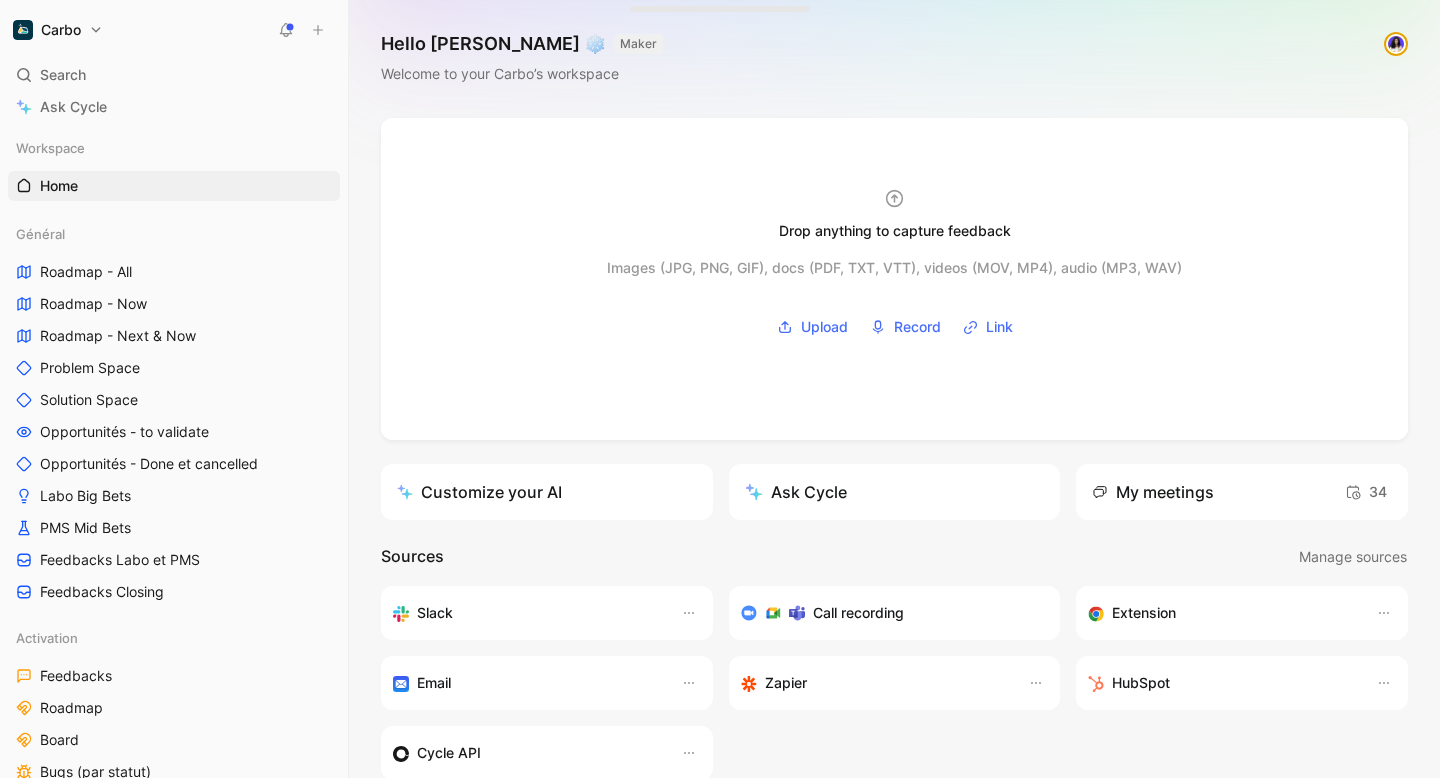 click on "My meetings" at bounding box center (1153, 492) 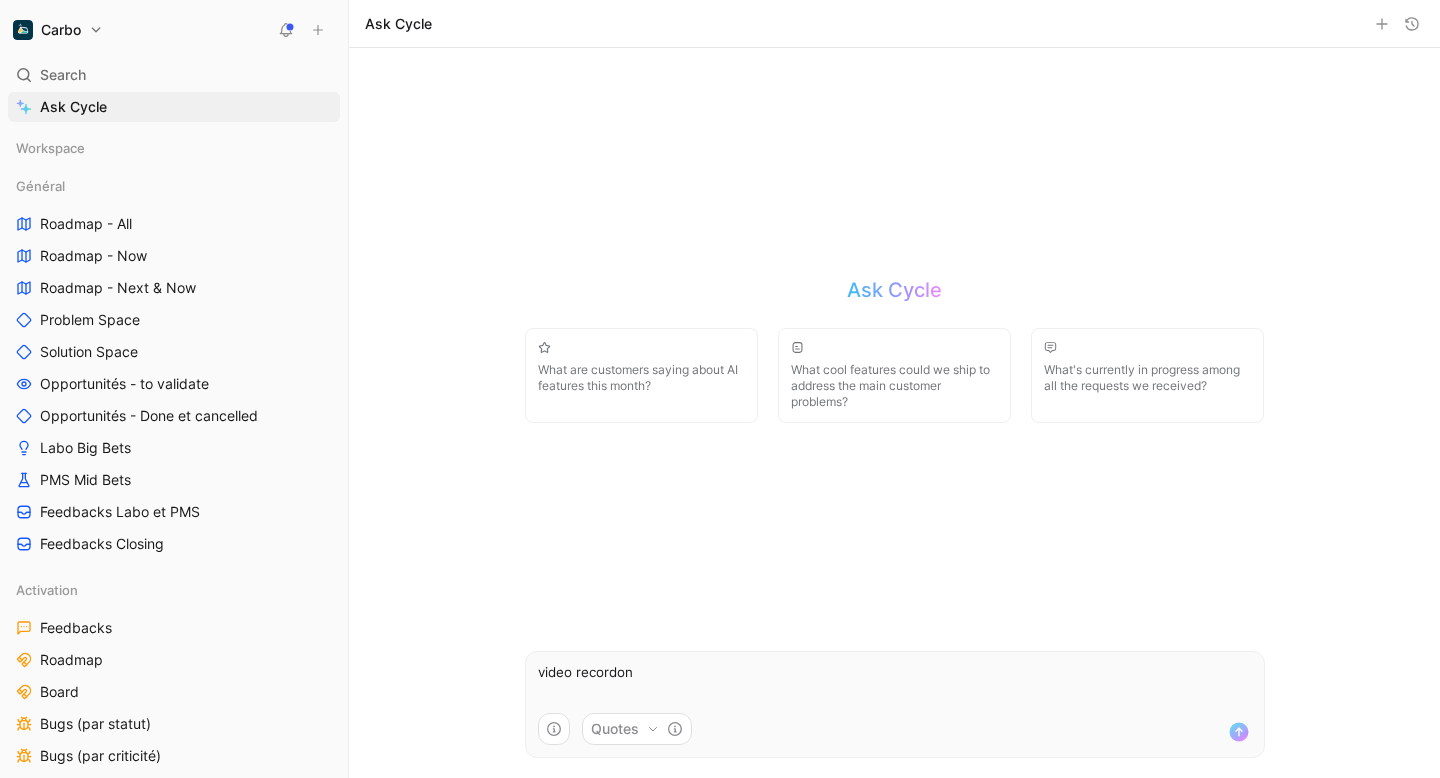 type on "video recordong" 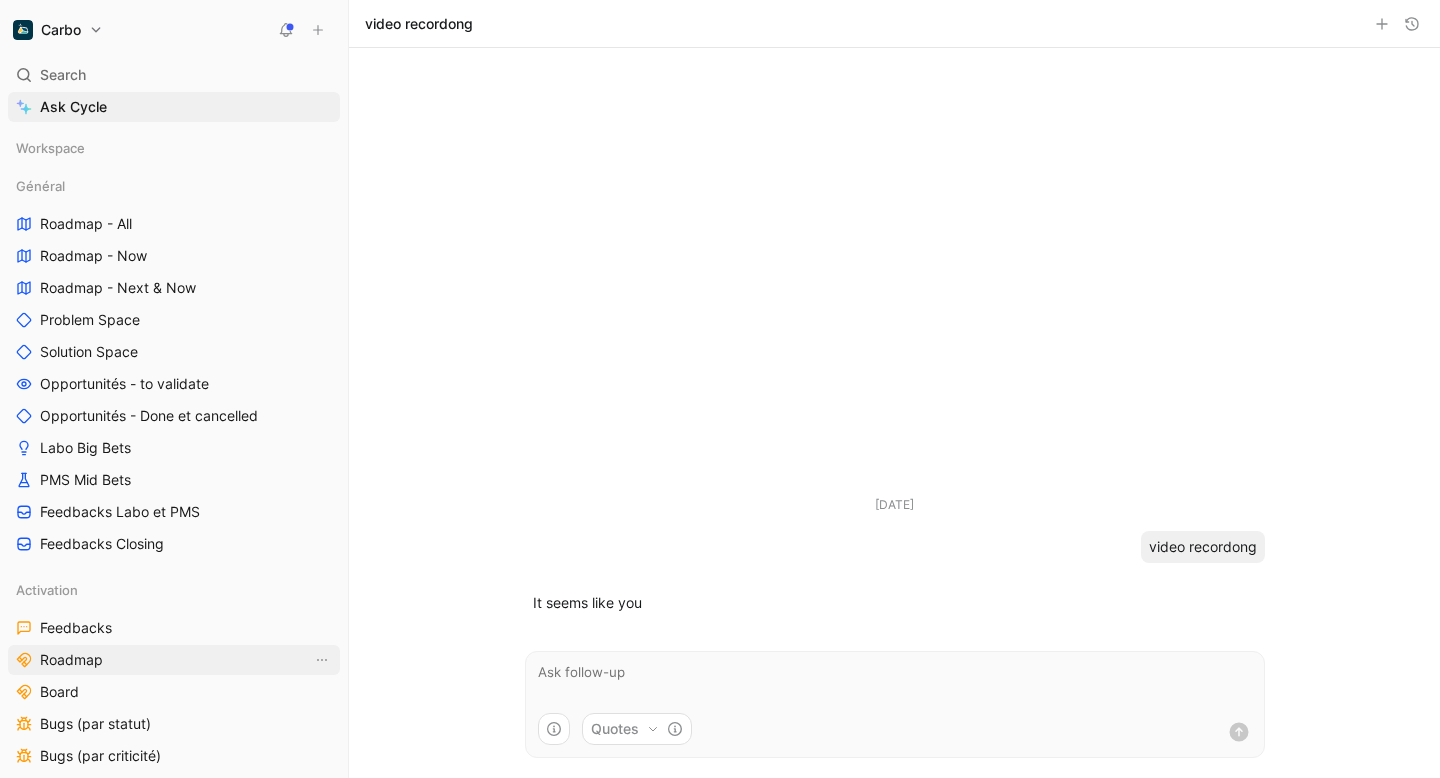 click on "Roadmap" at bounding box center [174, 660] 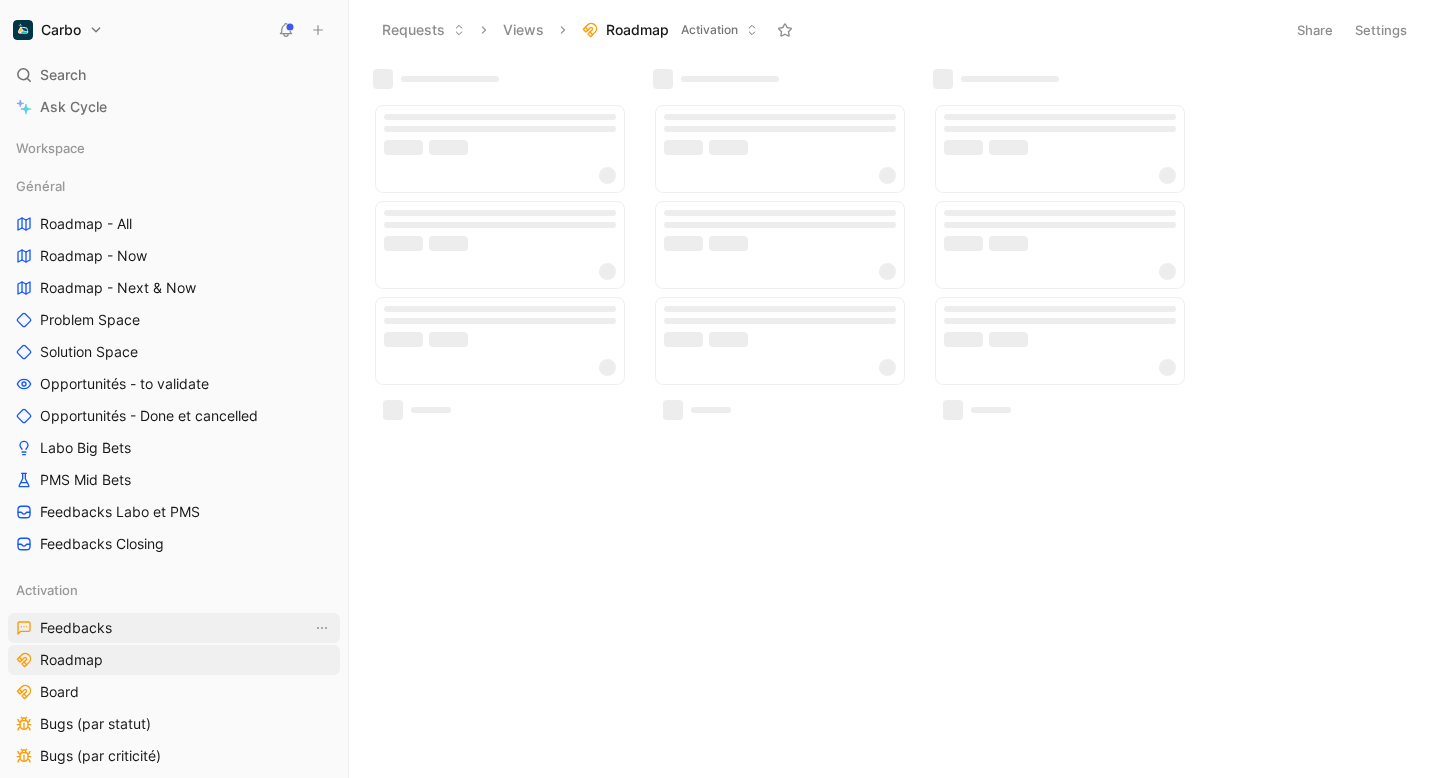 click on "Feedbacks" at bounding box center [76, 628] 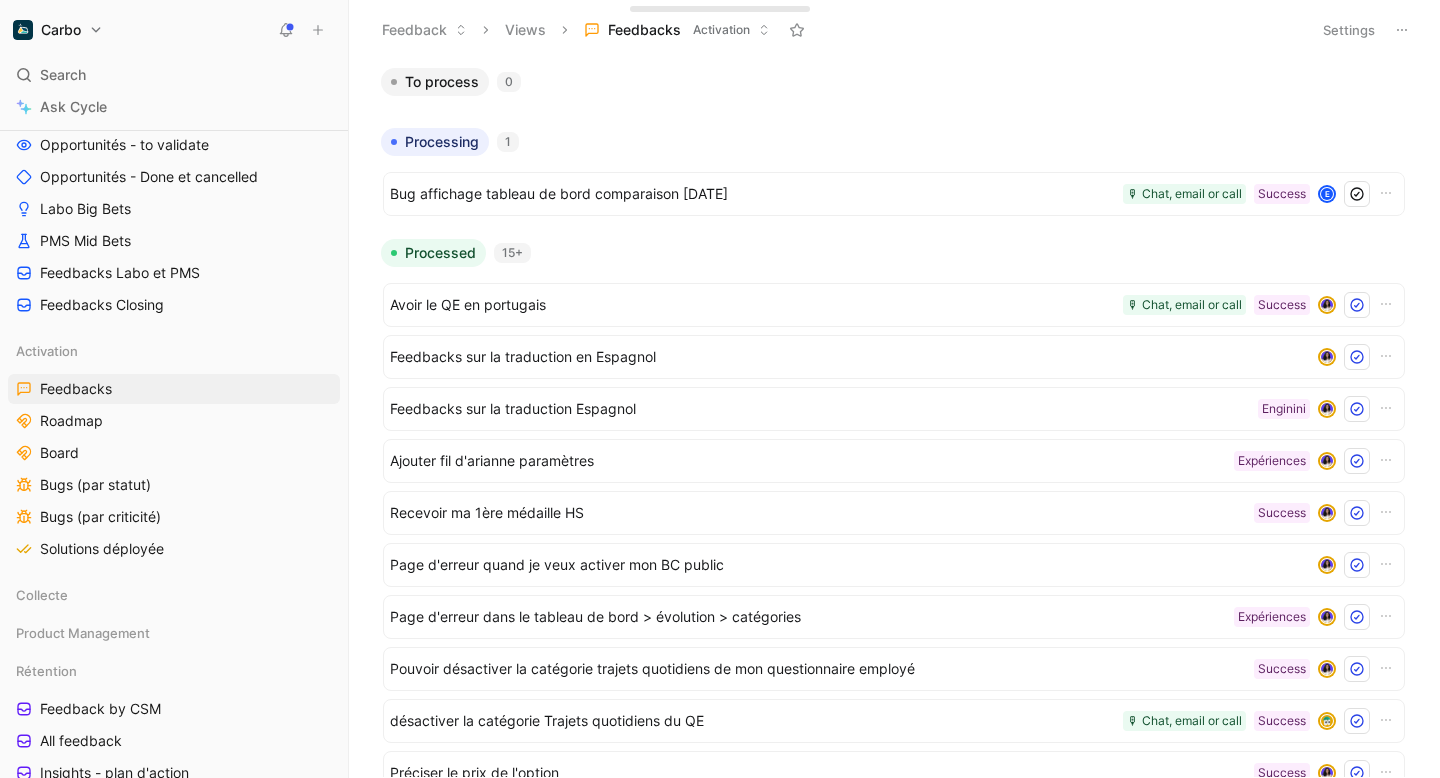 scroll, scrollTop: 599, scrollLeft: 0, axis: vertical 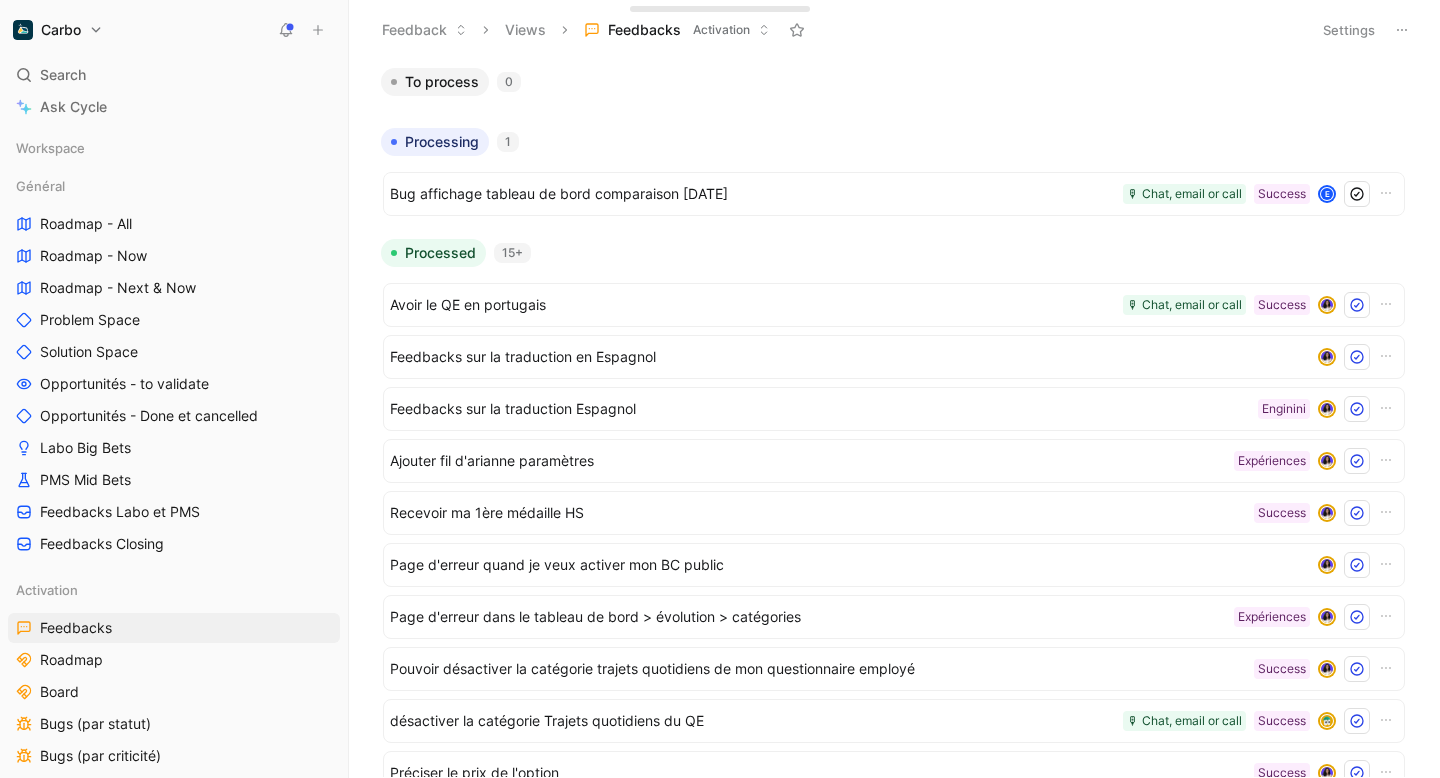 click on "Carbo Search ⌘ K Ask Cycle Workspace Général Roadmap - All Roadmap - Now Roadmap - Next & Now Problem Space Solution Space Opportunités - to validate Opportunités - Done et cancelled Labo Big Bets PMS Mid Bets Feedbacks Labo et PMS Feedbacks Closing Activation Feedbacks Roadmap Board Bugs (par statut) Bugs (par criticité) Solutions déployée Collecte Product Management Rétention Feedback by CSM All feedback Insights - plan d'action Tickets par type Feedback - plan d'action Bugs Solutions Problèmes Board - Rétention Roadmap - Rétention Ops Carbo Produit Delivery Roadmap Feedbacks Adoption
To pick up a draggable item, press the space bar.
While dragging, use the arrow keys to move the item.
Press space again to drop the item in its new position, or press escape to cancel.
Introducing Changelog Enable now Help center Invite member Feedback Views Feedbacks Activation Settings To process 0 Processing 1 Bug affichage tableau de bord comparaison 2 BC Success E Processed E" at bounding box center [720, 389] 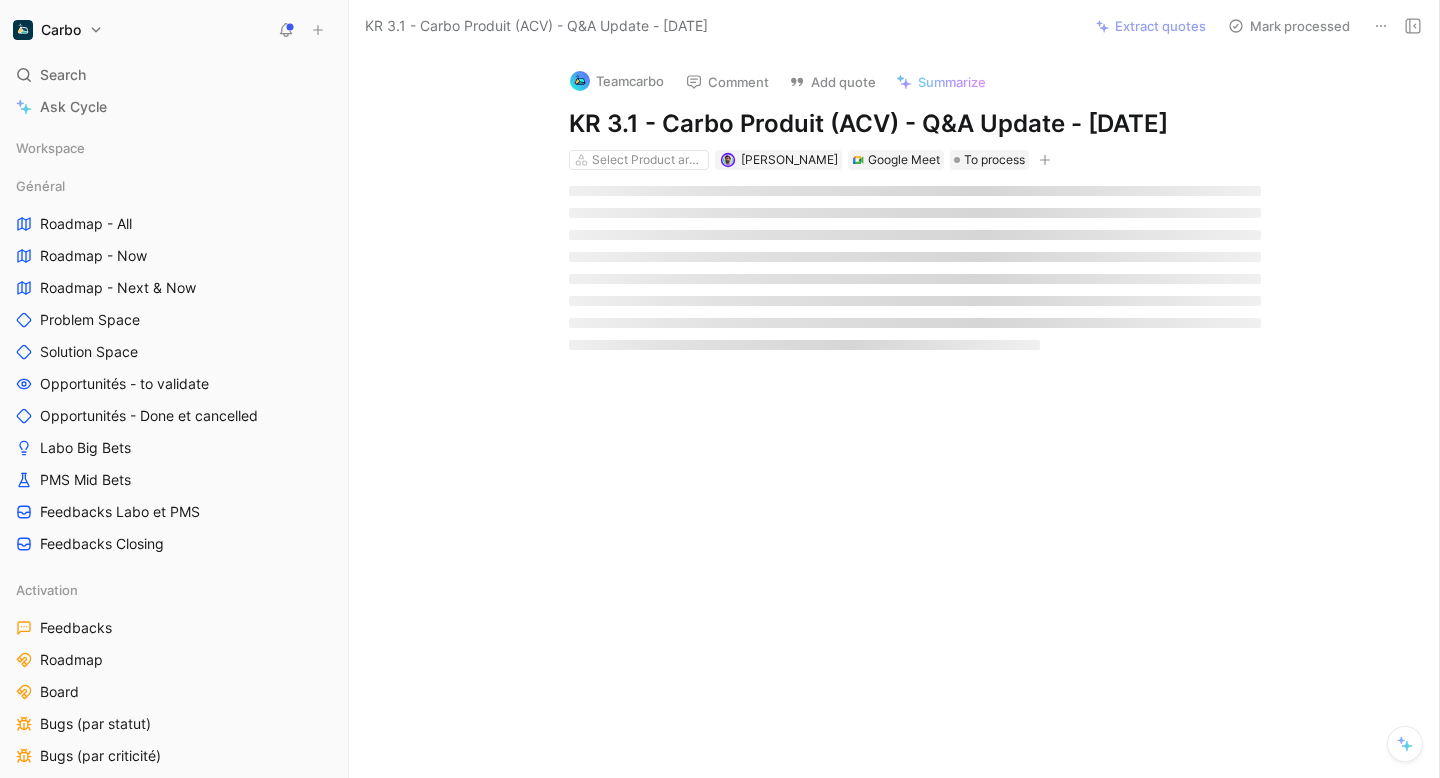 scroll, scrollTop: 0, scrollLeft: 0, axis: both 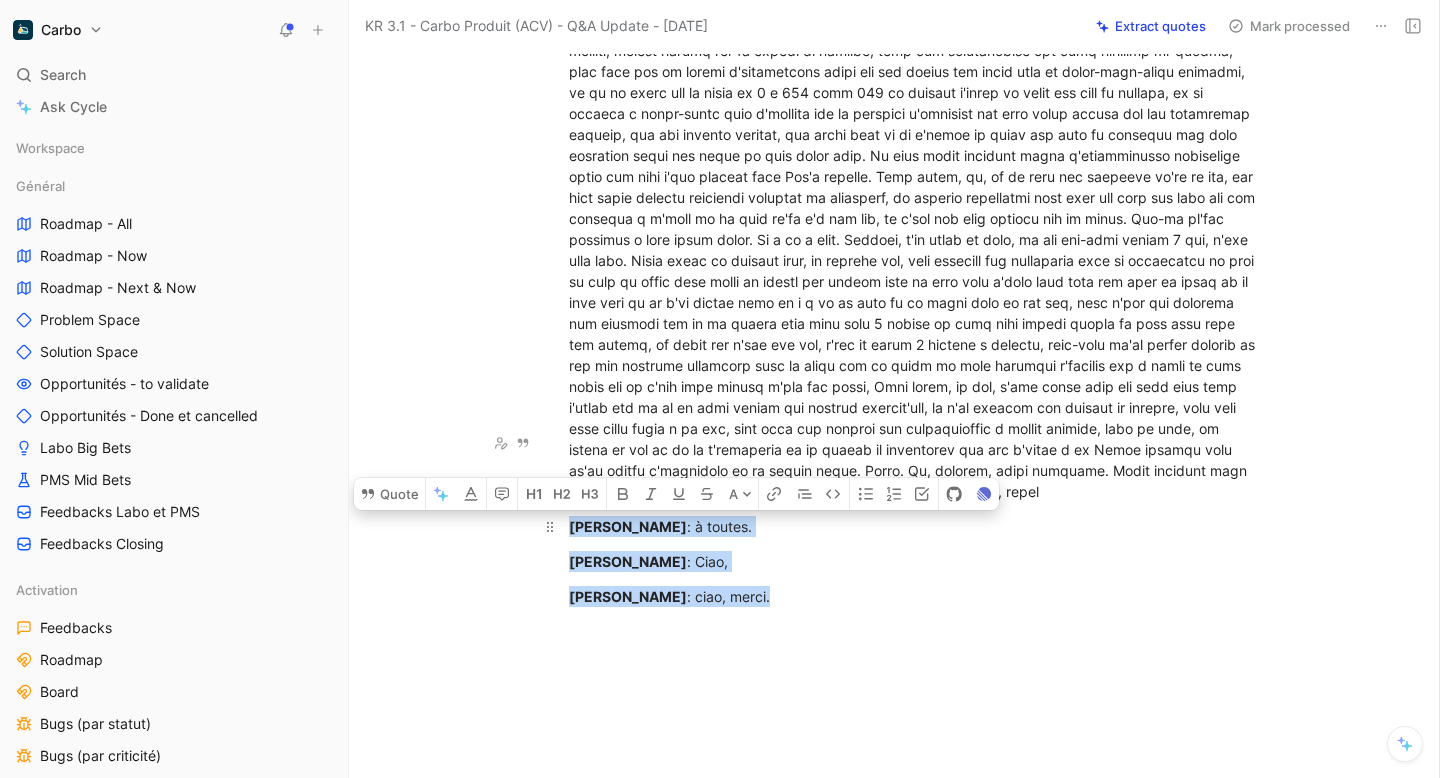 drag, startPoint x: 792, startPoint y: 502, endPoint x: 561, endPoint y: 445, distance: 237.92856 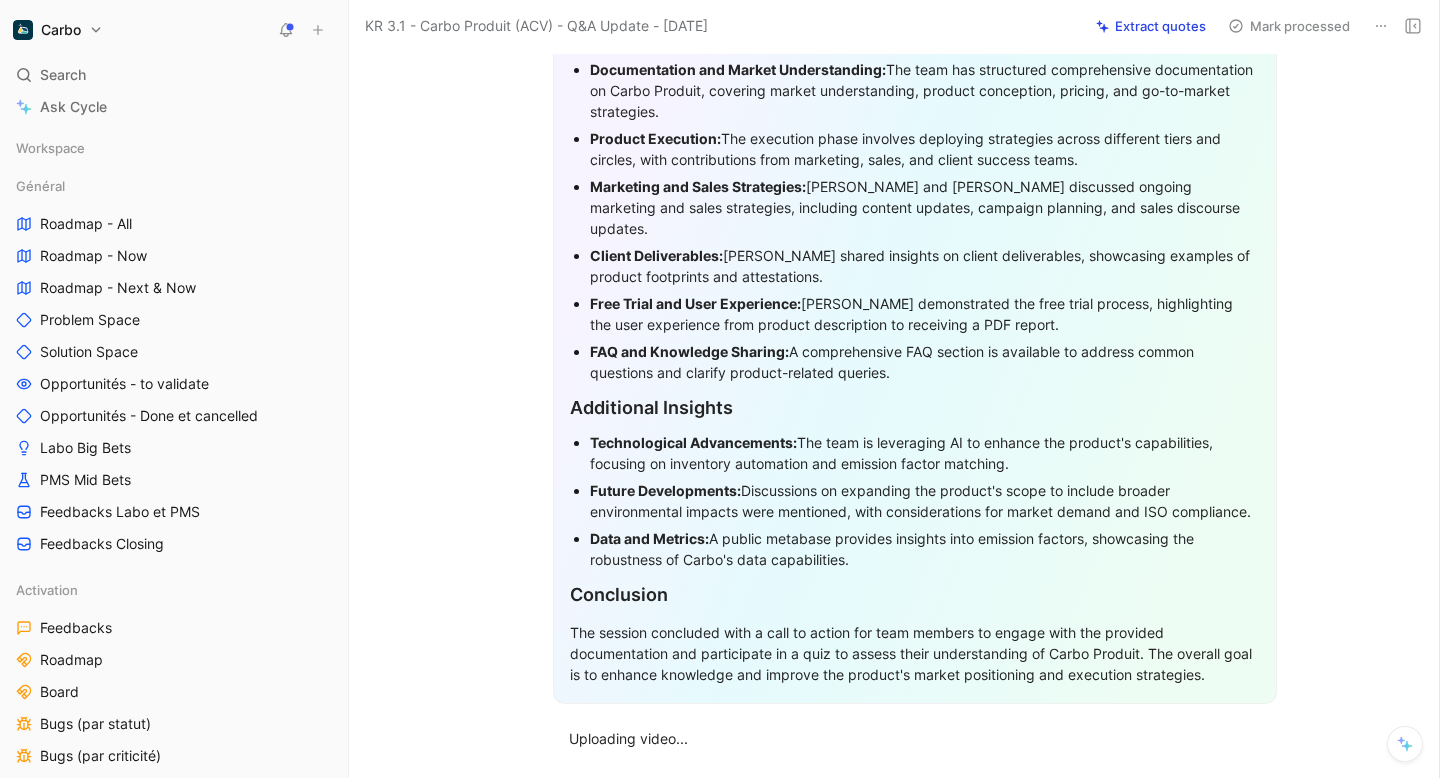 scroll, scrollTop: 0, scrollLeft: 0, axis: both 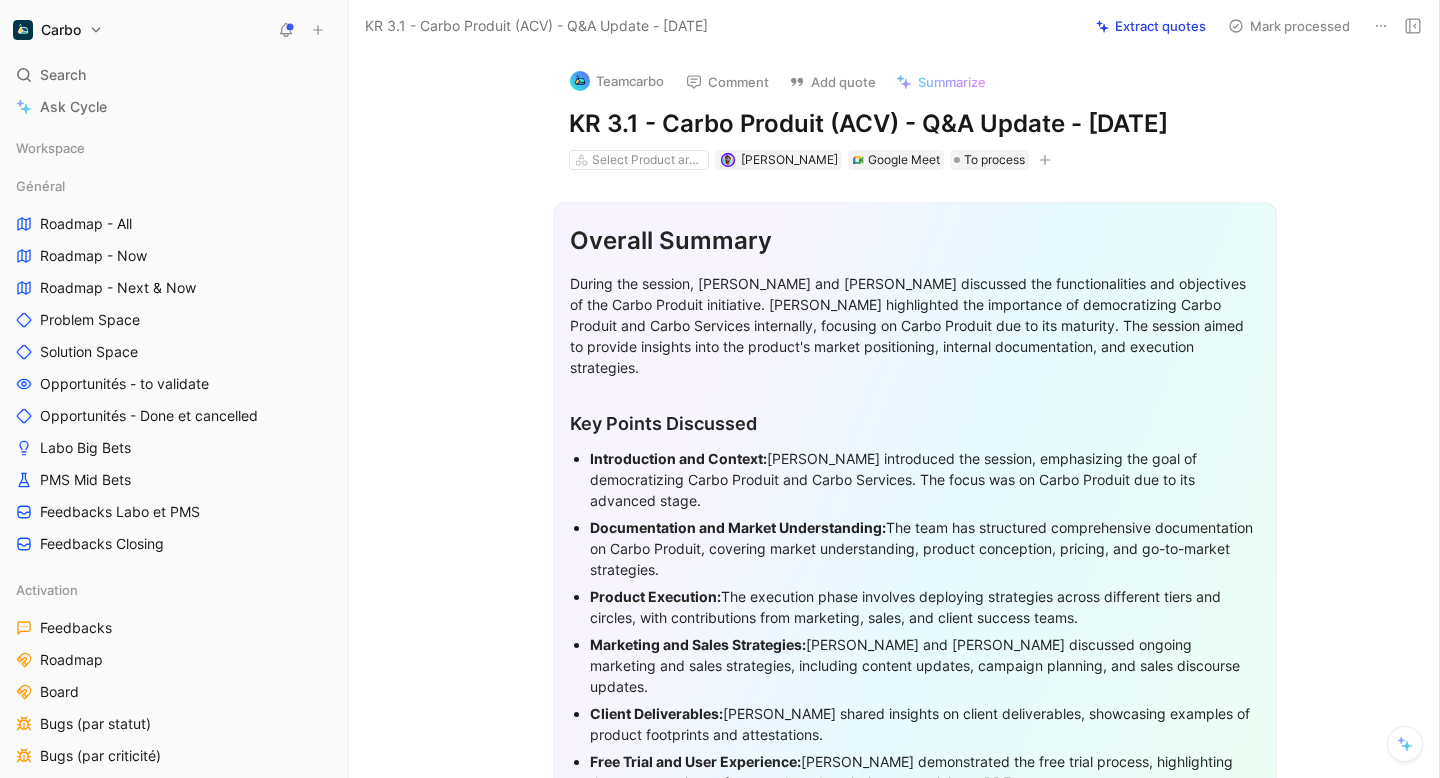 click on "Overall Summary During the session, [PERSON_NAME] and [PERSON_NAME] discussed the functionalities and objectives of the Carbo Produit initiative. [PERSON_NAME] highlighted the importance of democratizing Carbo Produit and Carbo Services internally, focusing on Carbo Produit due to its maturity. The session aimed to provide insights into the product's market positioning, internal documentation, and execution strategies. Key Points Discussed Introduction and Context:  [PERSON_NAME] introduced the session, emphasizing the goal of democratizing Carbo Produit and Carbo Services. The focus was on Carbo Produit due to its advanced stage. Documentation and Market Understanding:  The team has structured comprehensive documentation on Carbo Produit, covering market understanding, product conception, pricing, and go-to-market strategies. Product Execution:  The execution phase involves deploying strategies across different tiers and circles, with contributions from marketing, sales, and client success teams. Data and Metrics:" at bounding box center [915, 682] 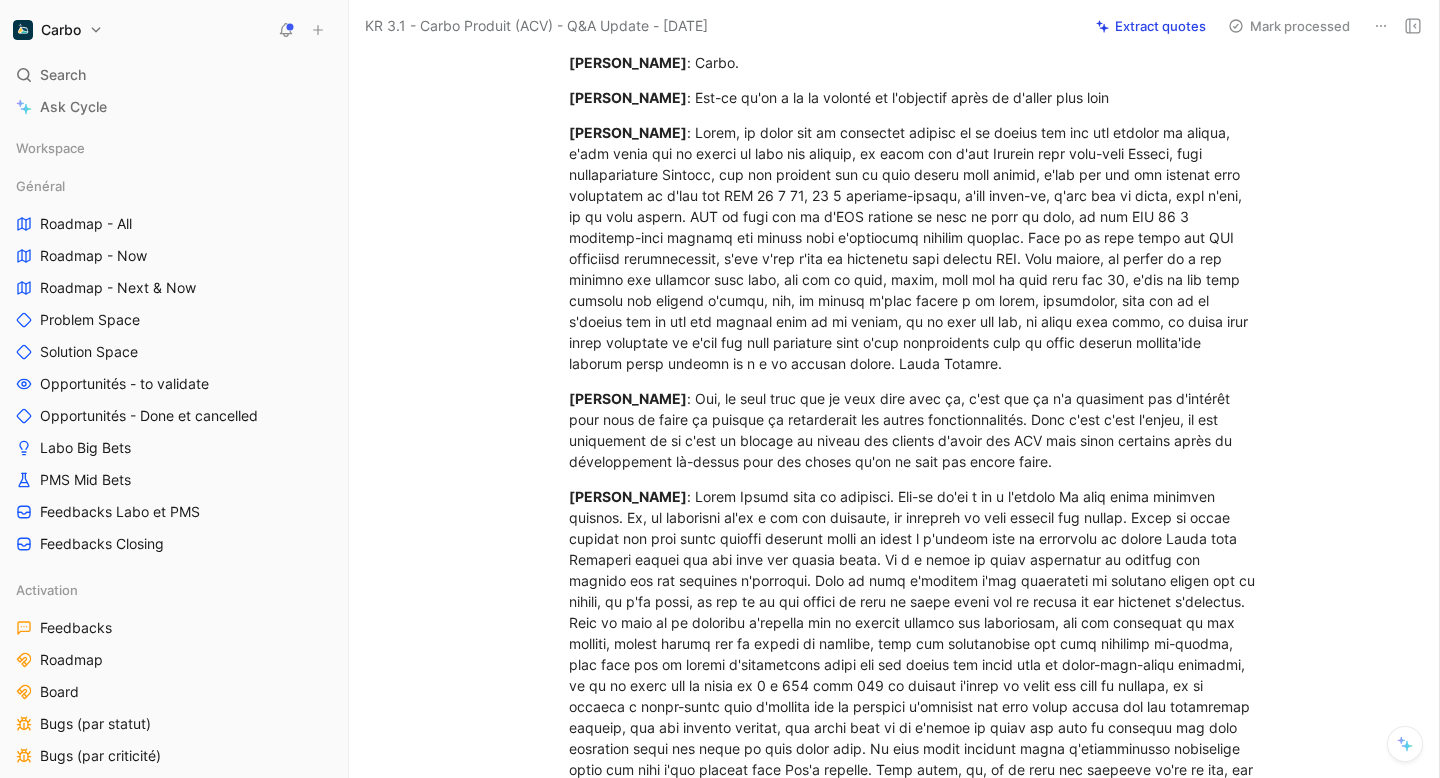 scroll, scrollTop: 8549, scrollLeft: 0, axis: vertical 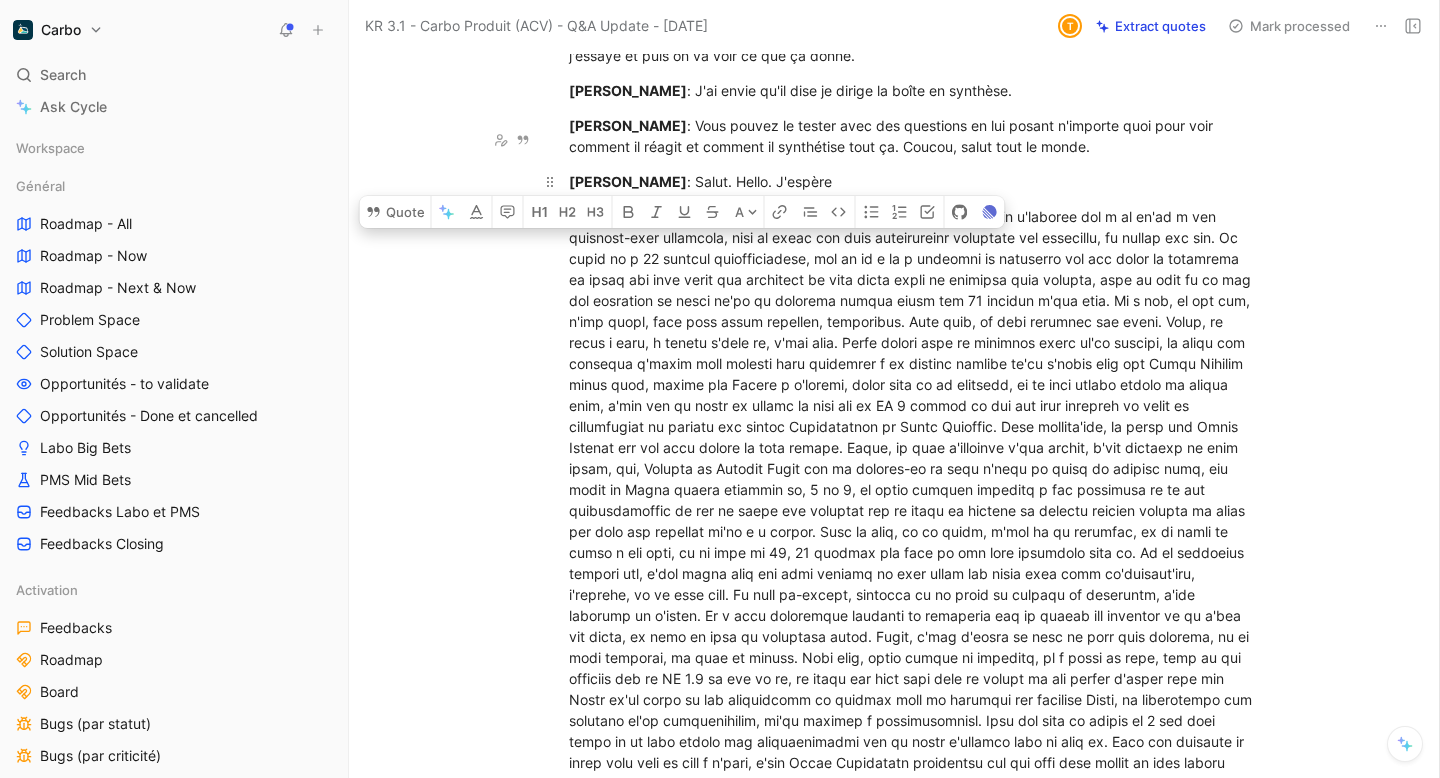drag, startPoint x: 815, startPoint y: 141, endPoint x: 563, endPoint y: 139, distance: 252.00793 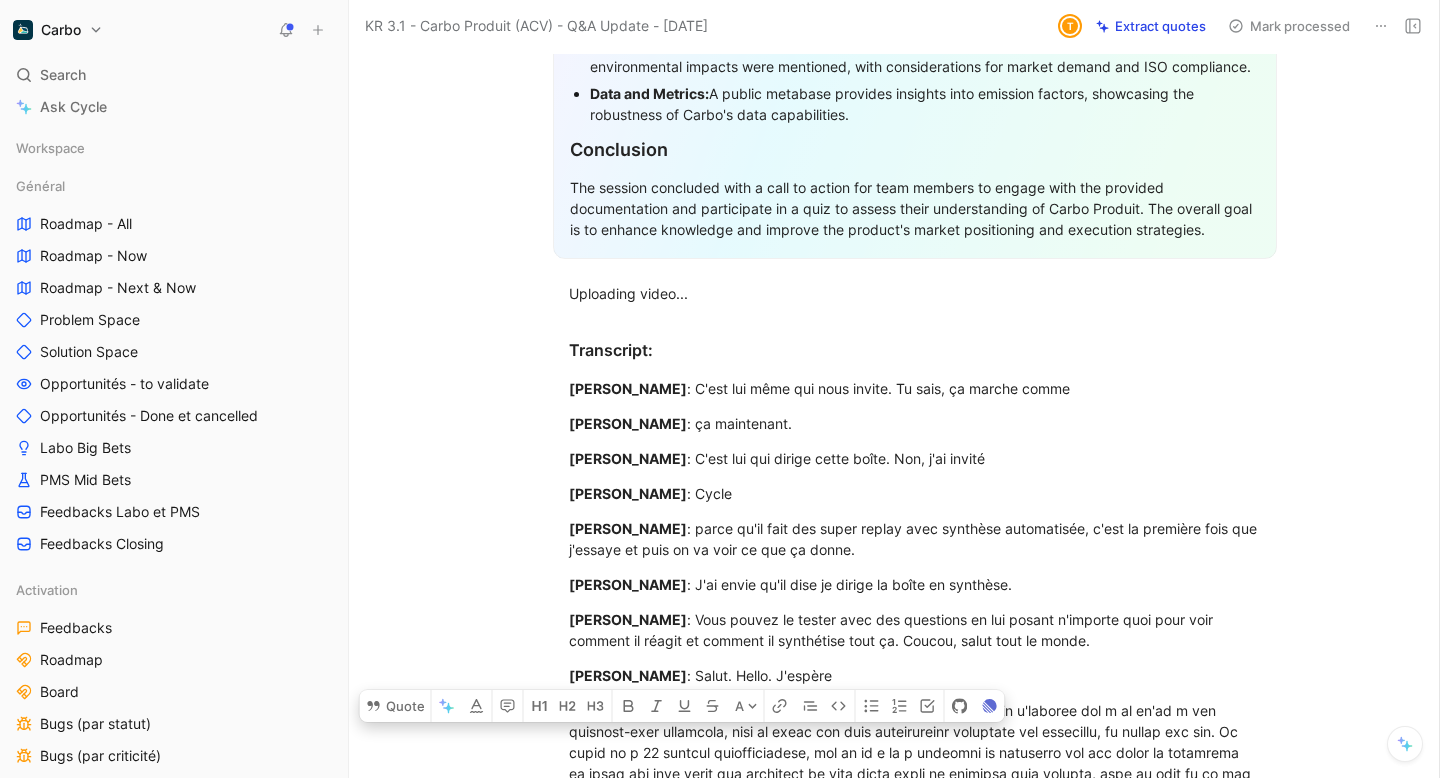 scroll, scrollTop: 908, scrollLeft: 0, axis: vertical 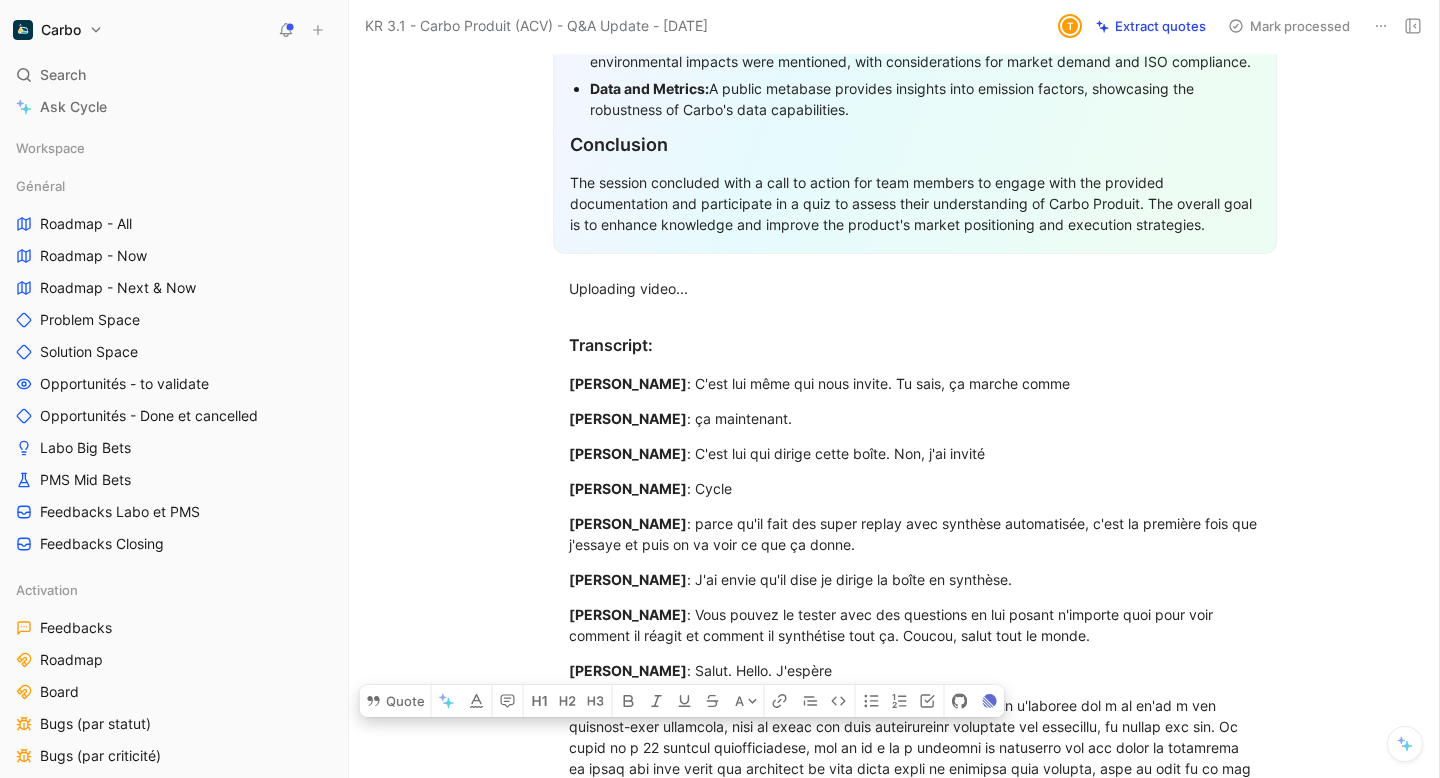 click on "Emmanuel Watrinet : C'est lui qui dirige cette boîte. Non, j'ai invité" at bounding box center [915, 453] 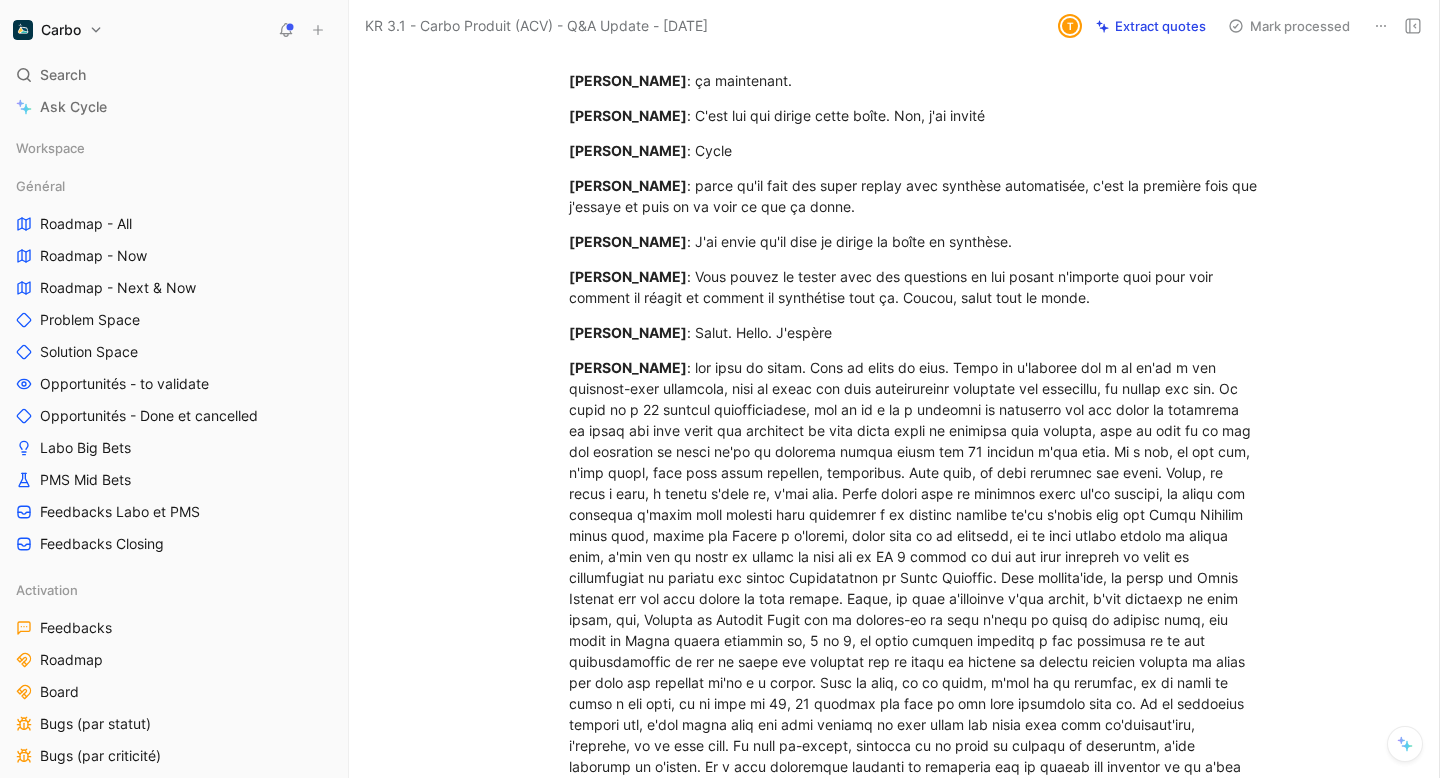 scroll, scrollTop: 1249, scrollLeft: 0, axis: vertical 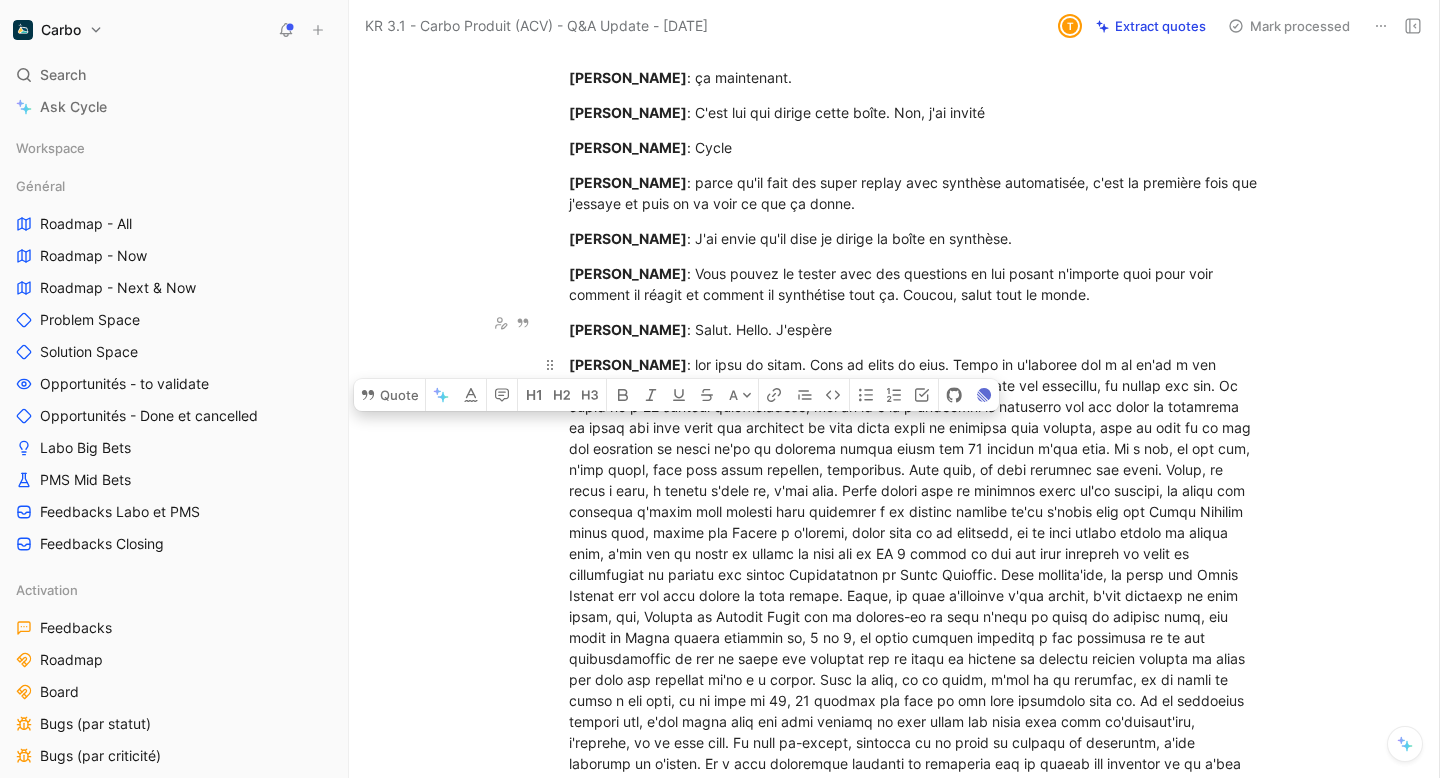 drag, startPoint x: 628, startPoint y: 452, endPoint x: 707, endPoint y: 326, distance: 148.71785 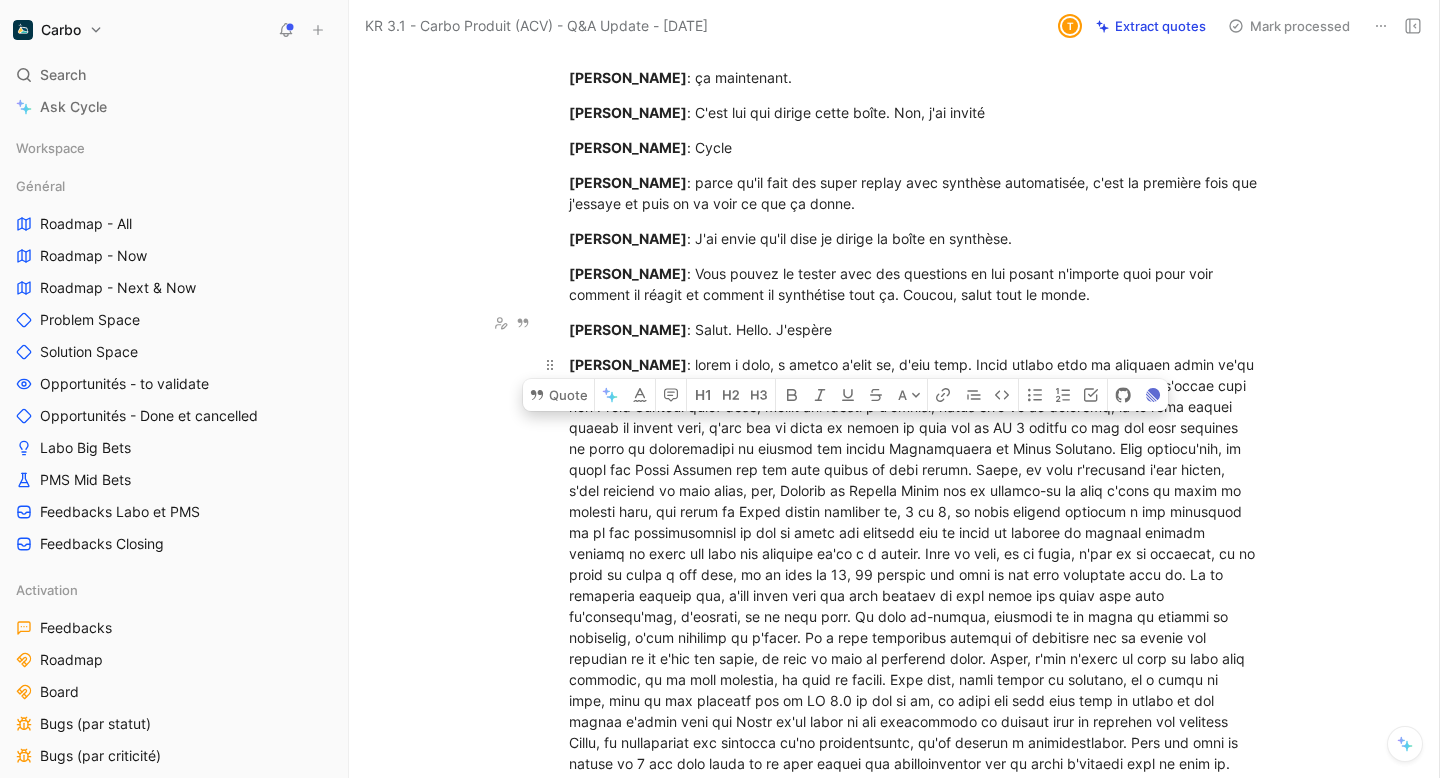 drag, startPoint x: 984, startPoint y: 322, endPoint x: 708, endPoint y: 327, distance: 276.0453 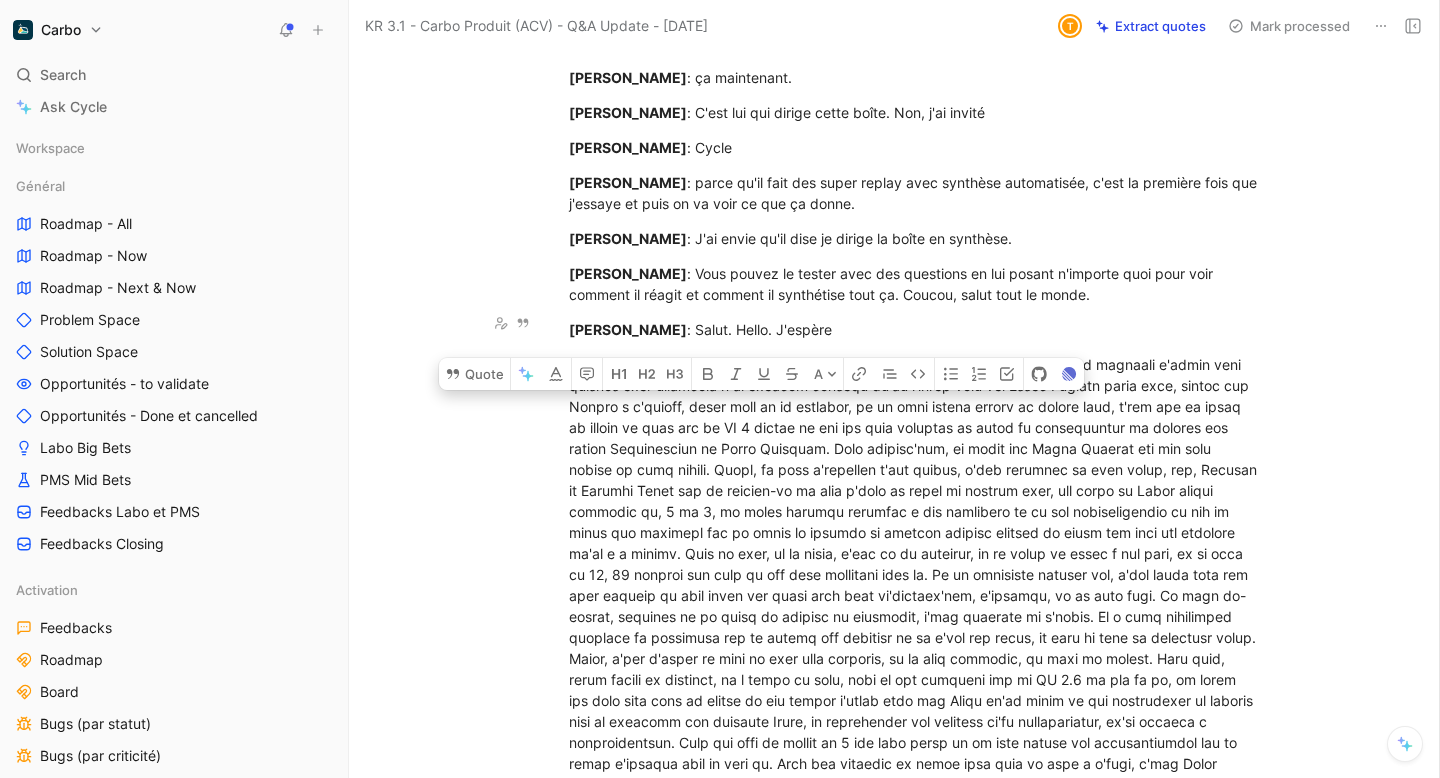 drag, startPoint x: 740, startPoint y: 323, endPoint x: 781, endPoint y: 323, distance: 41 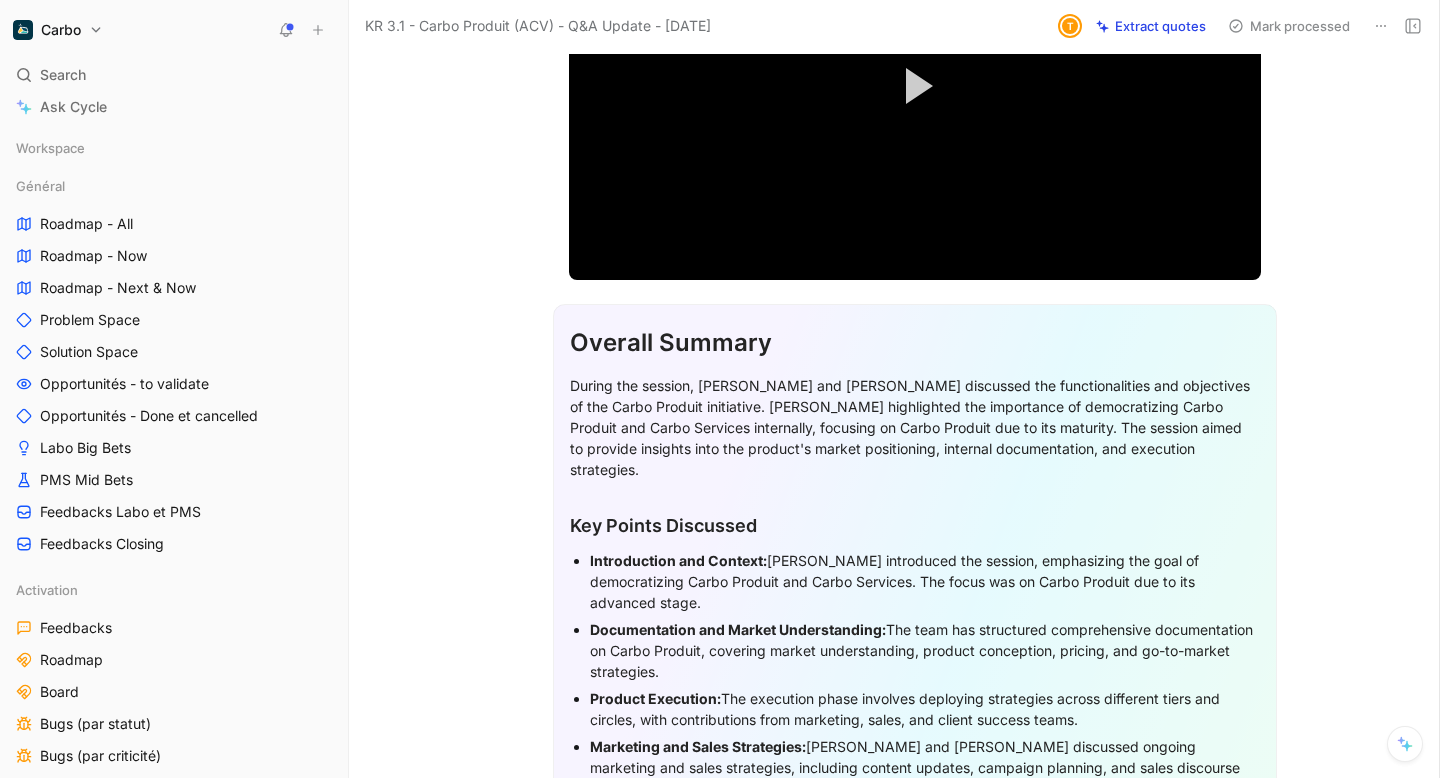 scroll, scrollTop: 303, scrollLeft: 0, axis: vertical 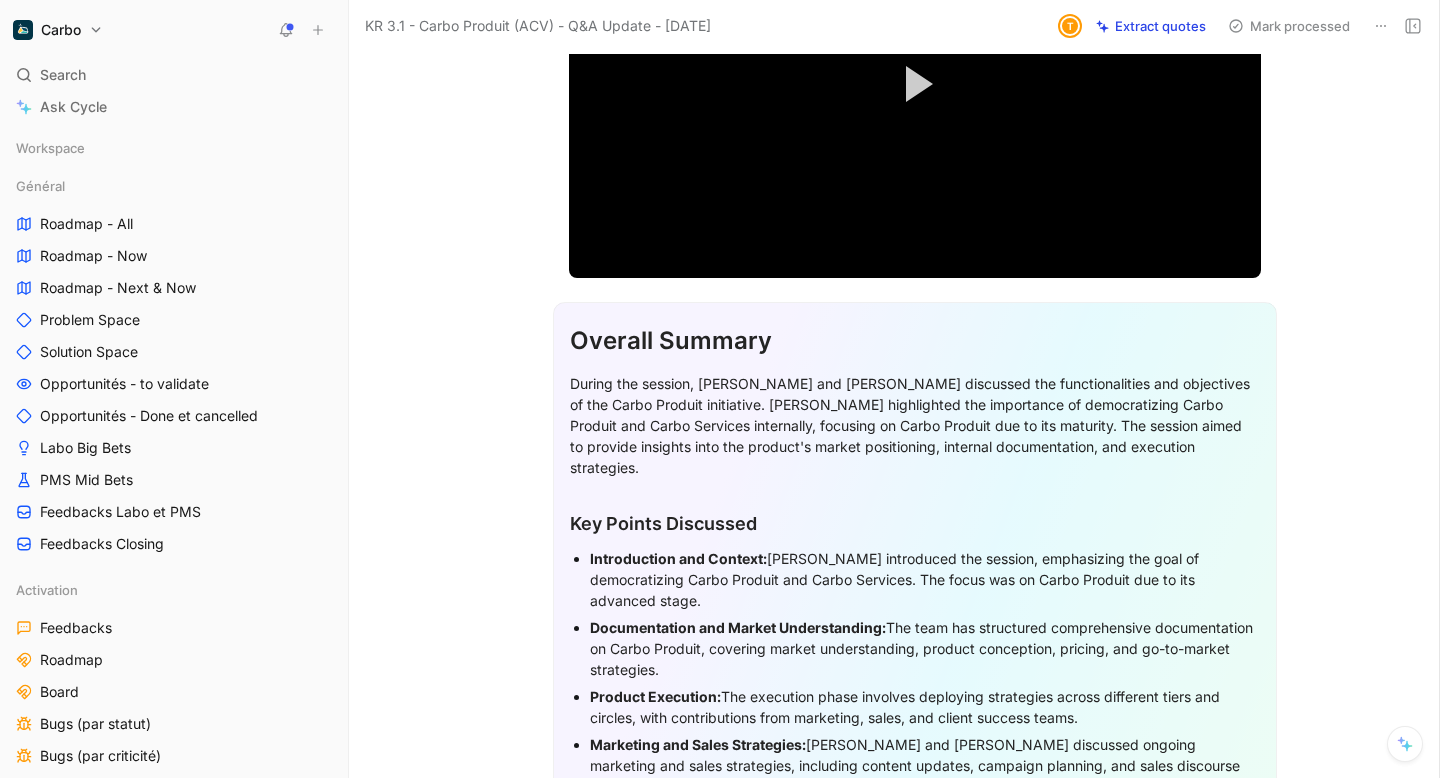 click on "During the session, [PERSON_NAME] and [PERSON_NAME] discussed the functionalities and objectives of the Carbo Produit initiative. [PERSON_NAME] highlighted the importance of democratizing Carbo Produit and Carbo Services internally, focusing on Carbo Produit due to its maturity. The session aimed to provide insights into the product's market positioning, internal documentation, and execution strategies." at bounding box center [915, 425] 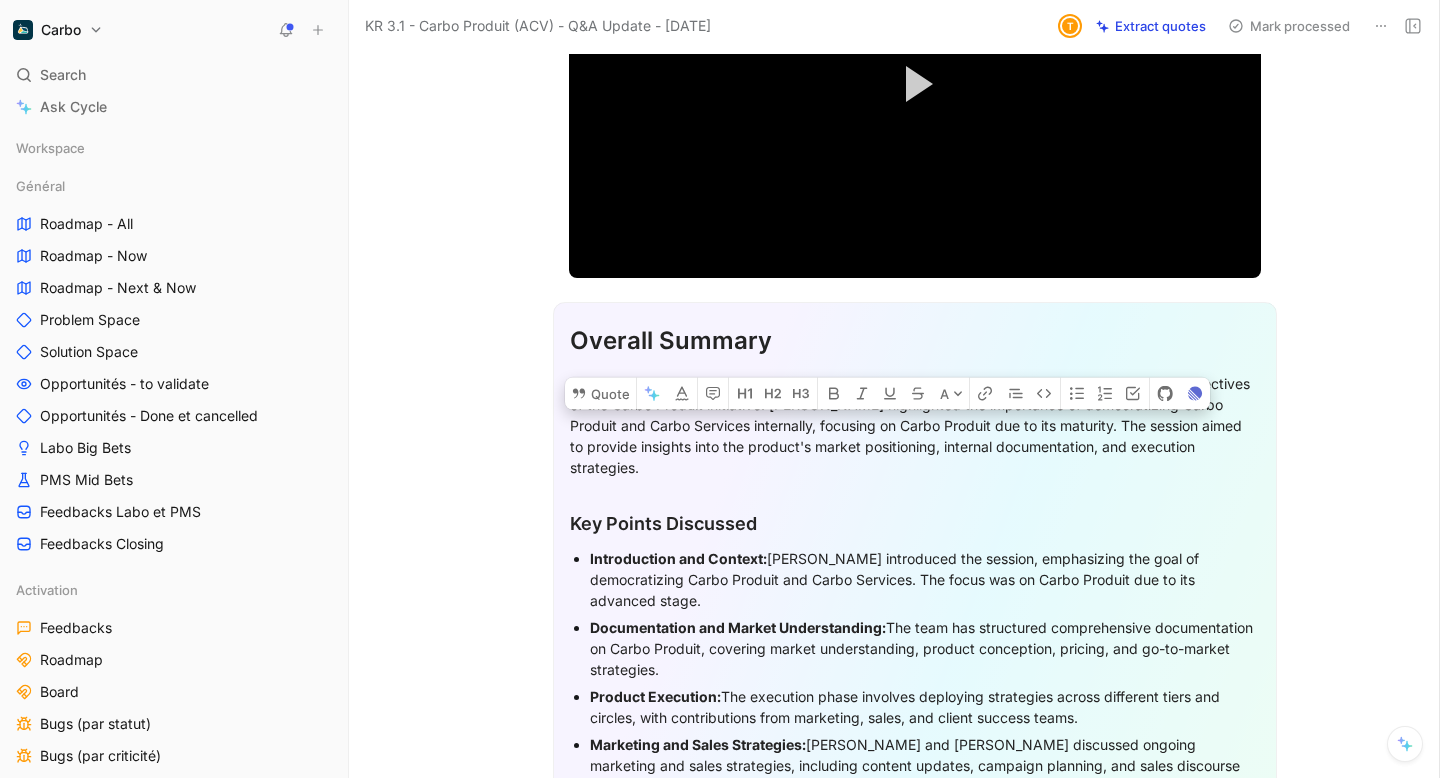 drag, startPoint x: 883, startPoint y: 386, endPoint x: 944, endPoint y: 385, distance: 61.008198 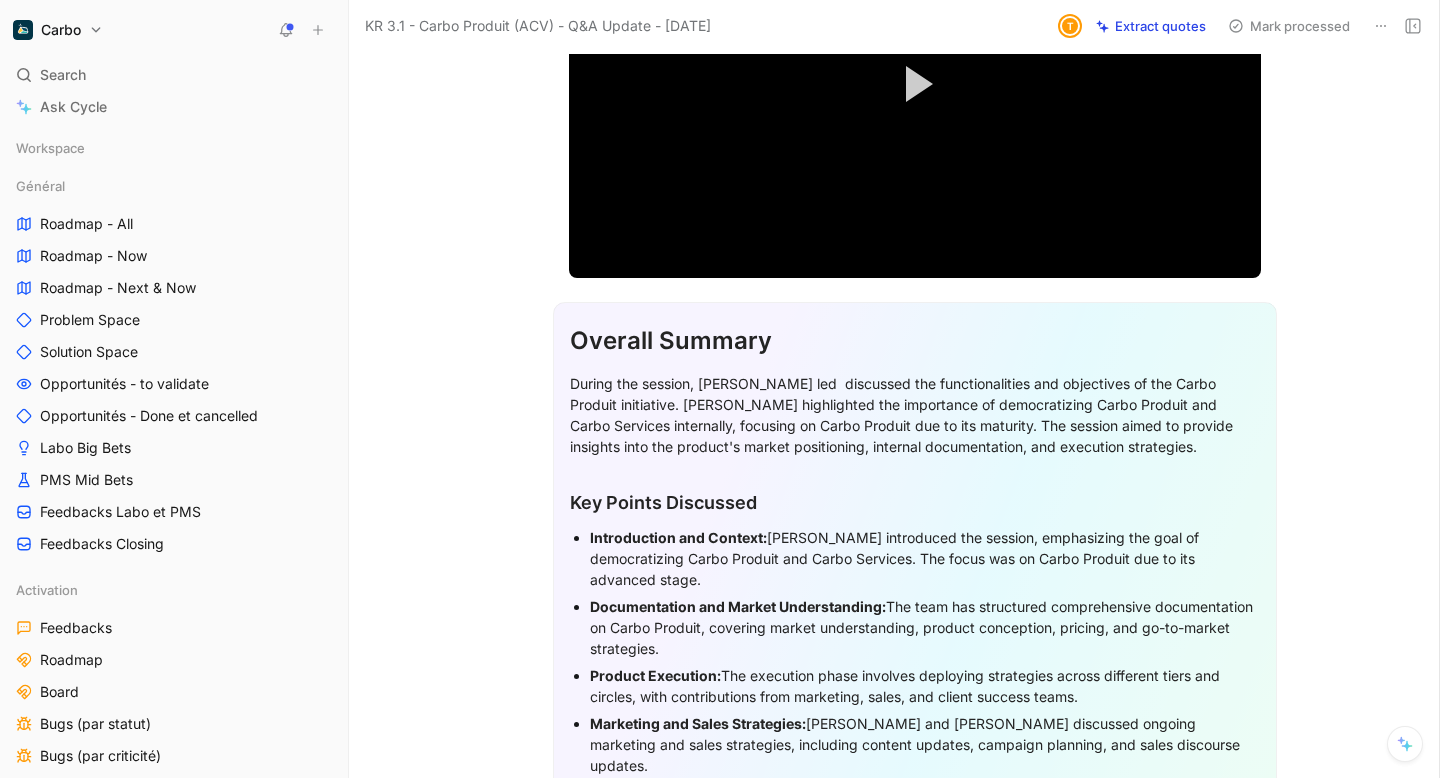 drag, startPoint x: 828, startPoint y: 388, endPoint x: 851, endPoint y: 388, distance: 23 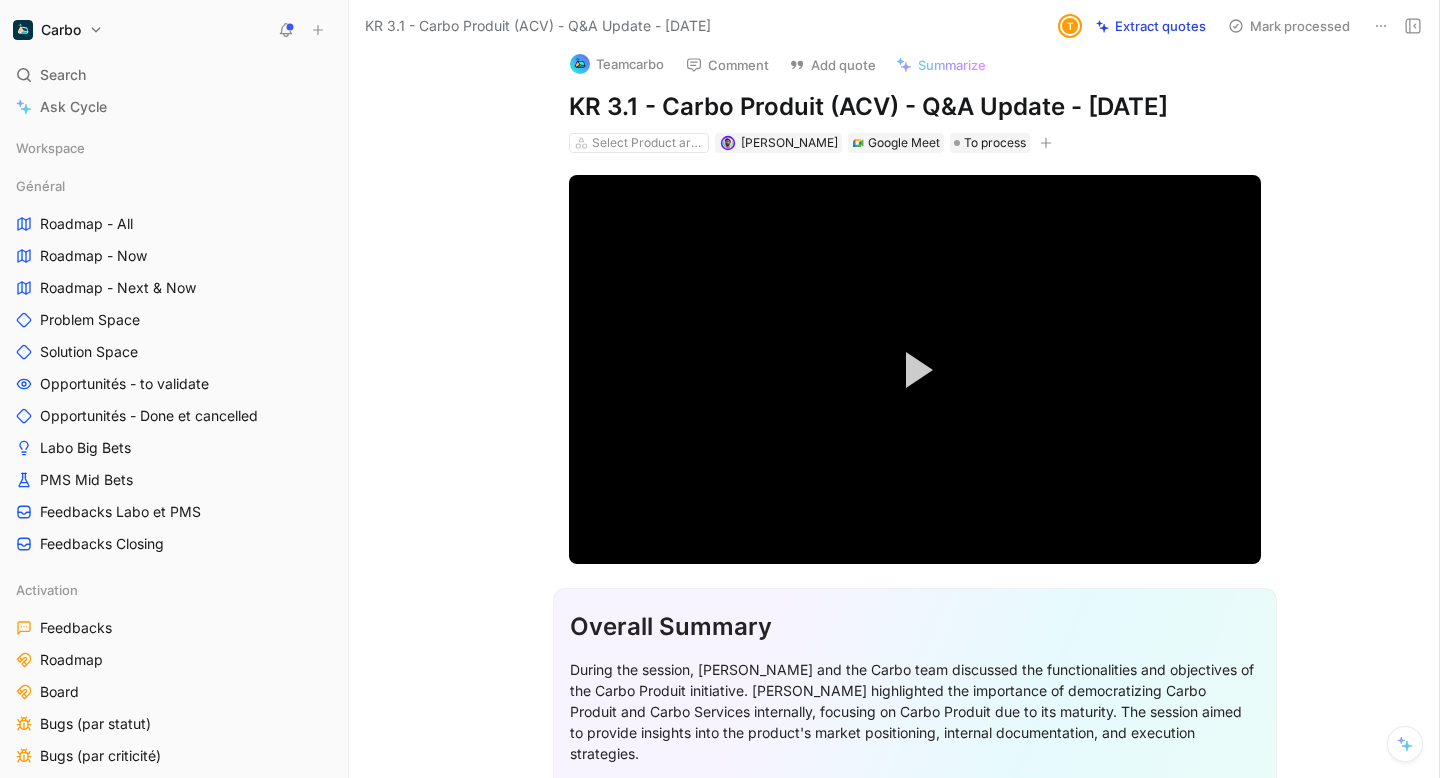 scroll, scrollTop: 0, scrollLeft: 0, axis: both 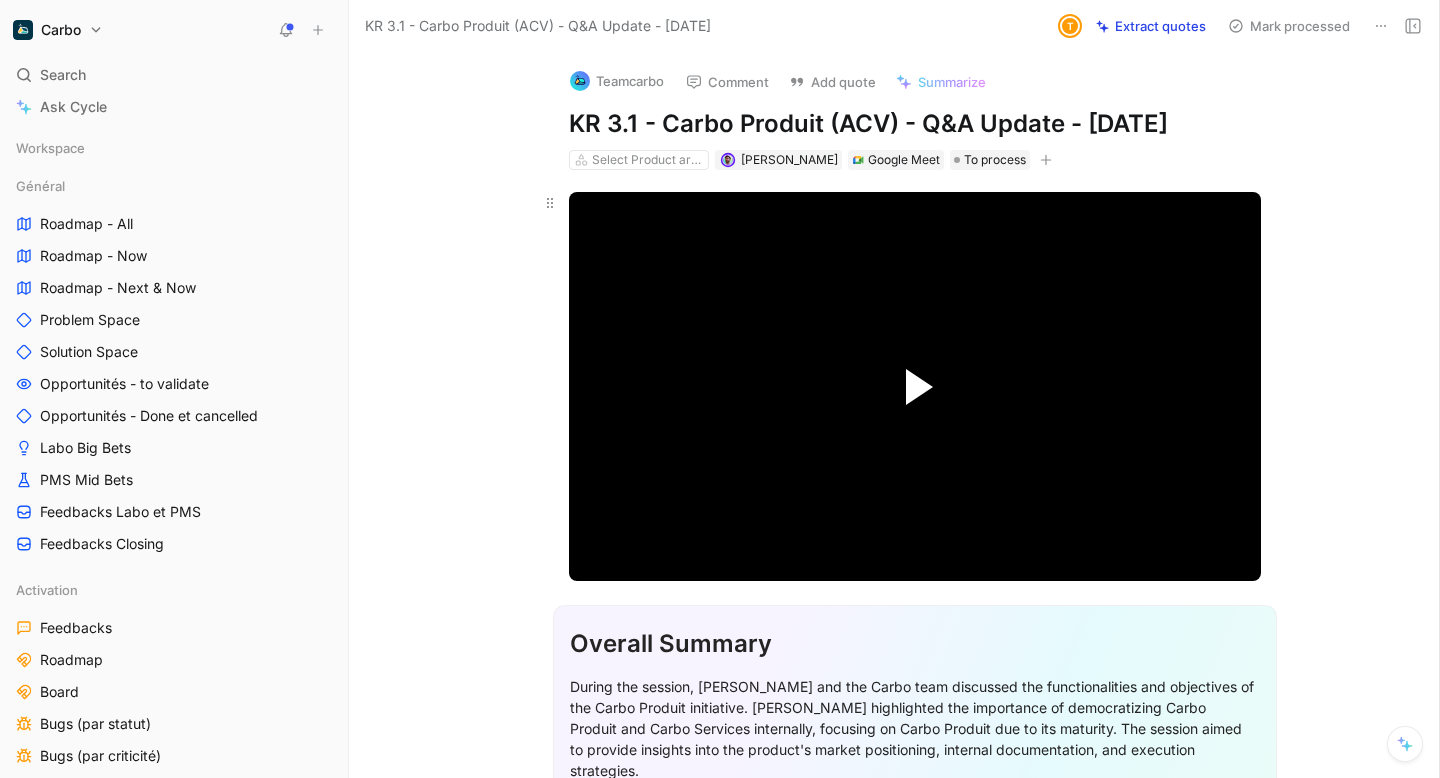 click at bounding box center [919, 387] 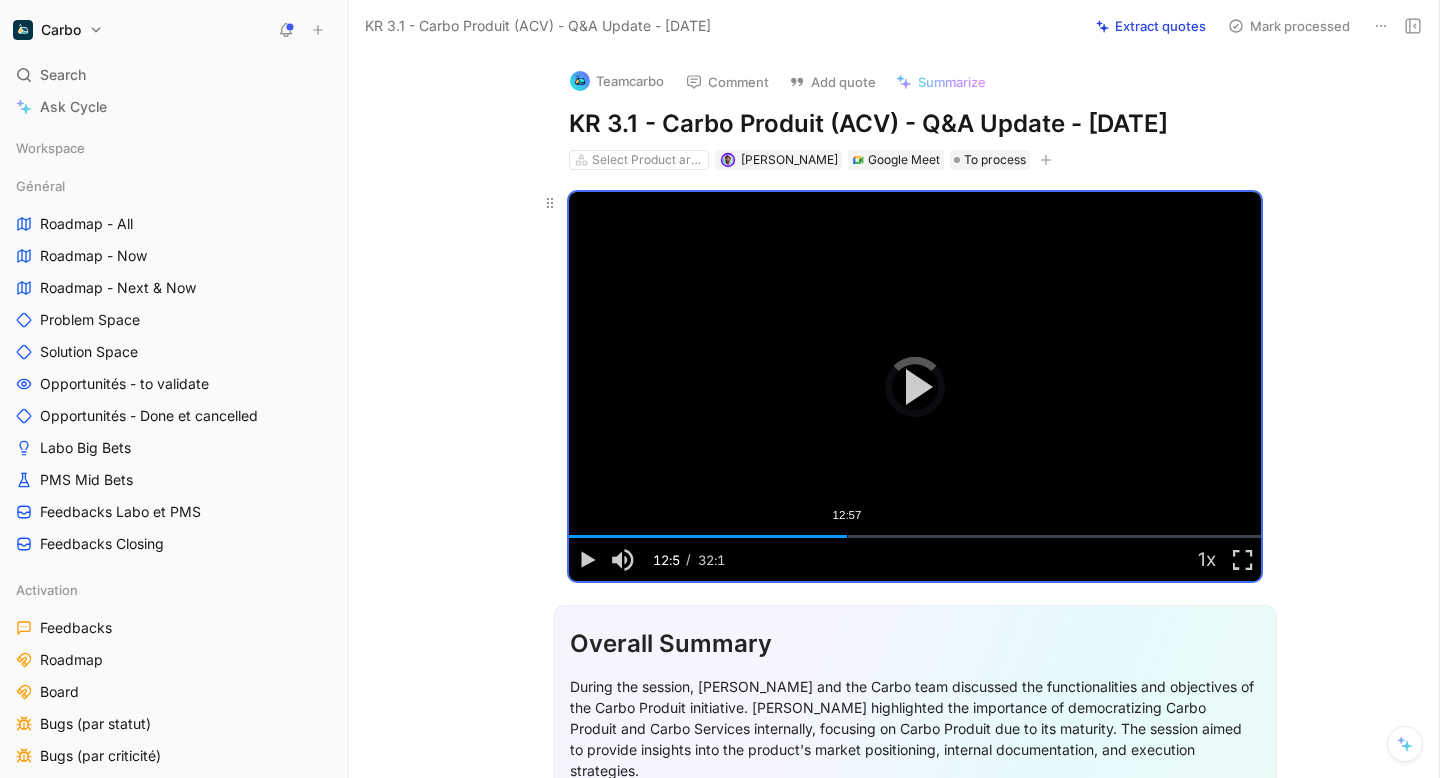 click on "12:57" at bounding box center [847, 536] 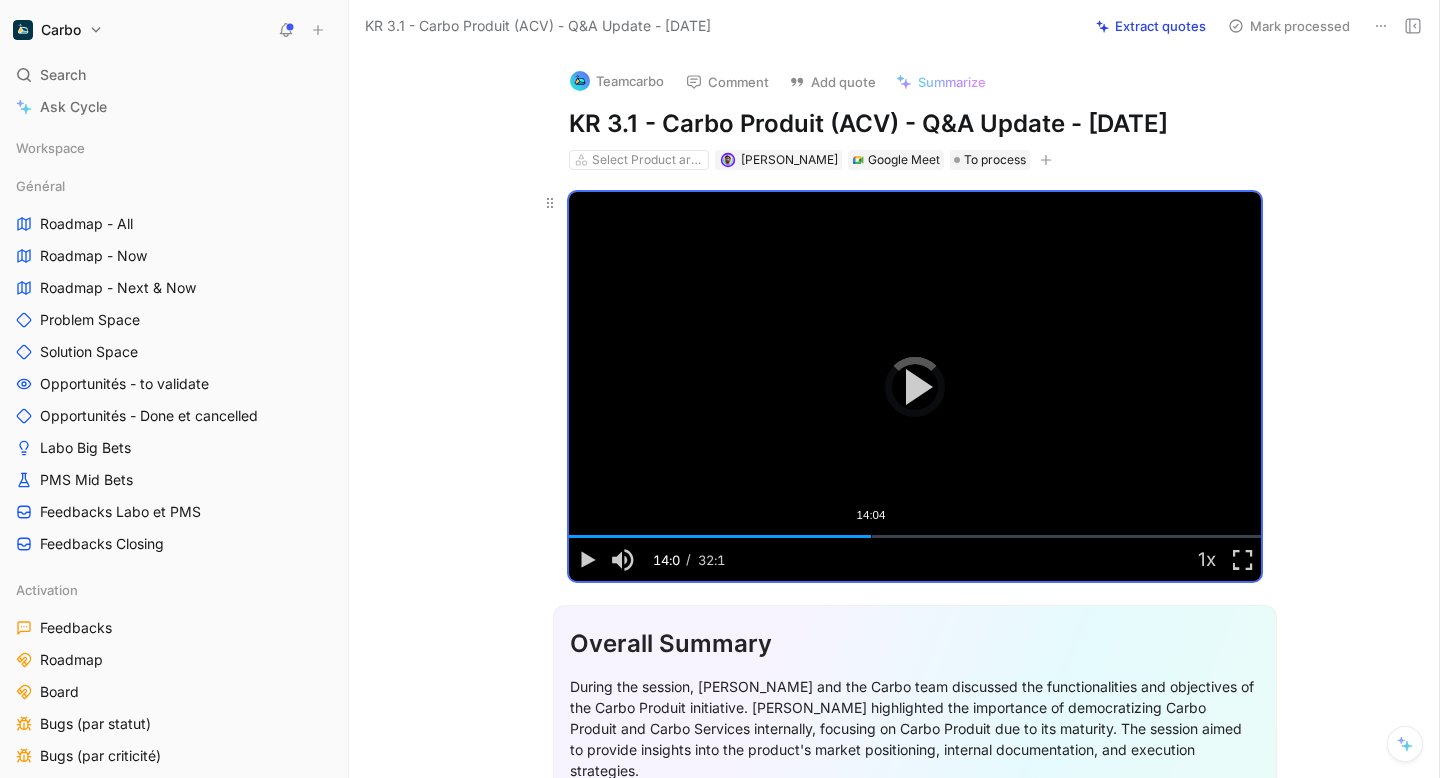 click on "14:04" at bounding box center (871, 536) 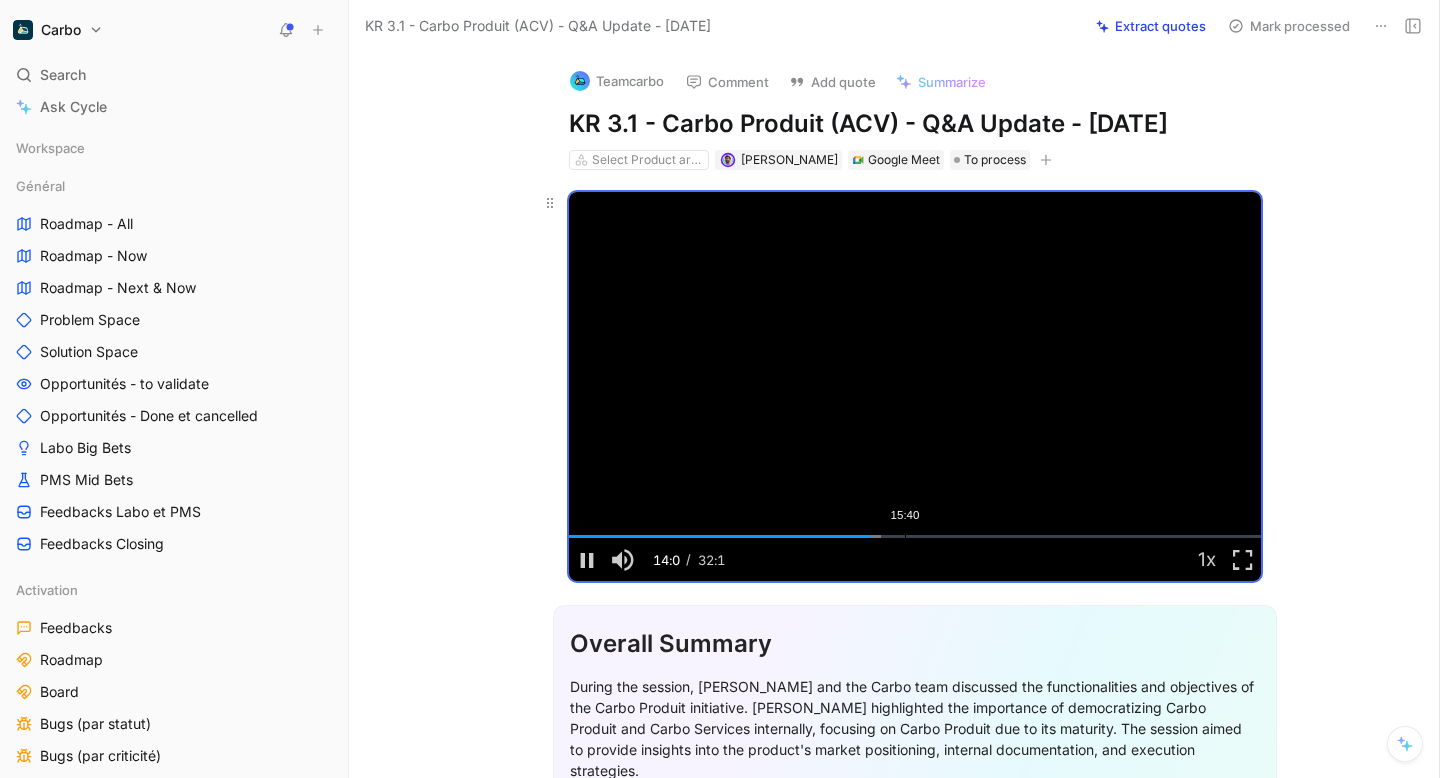 click on "Loaded :  45.14% 15:40 14:05" at bounding box center (915, 536) 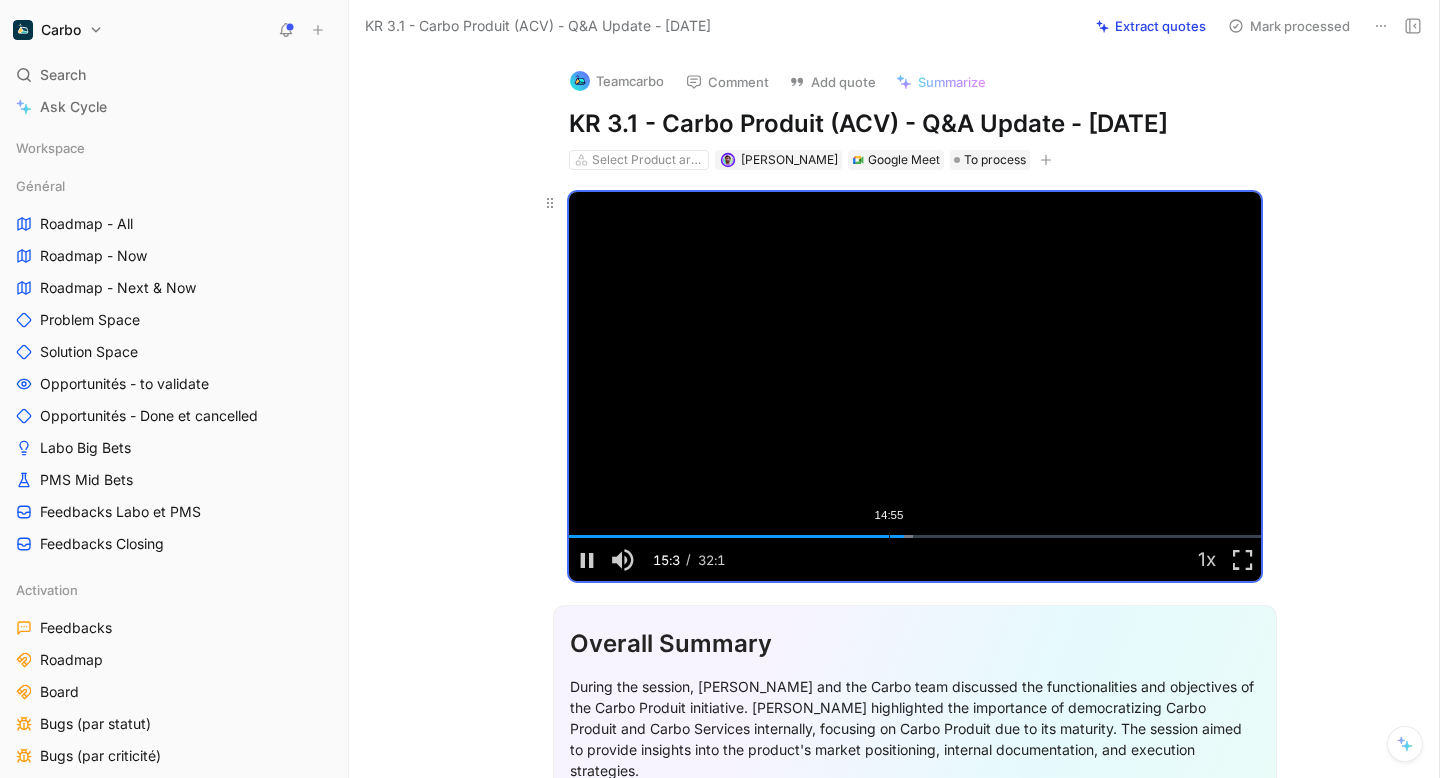 click on "14:55" at bounding box center [889, 536] 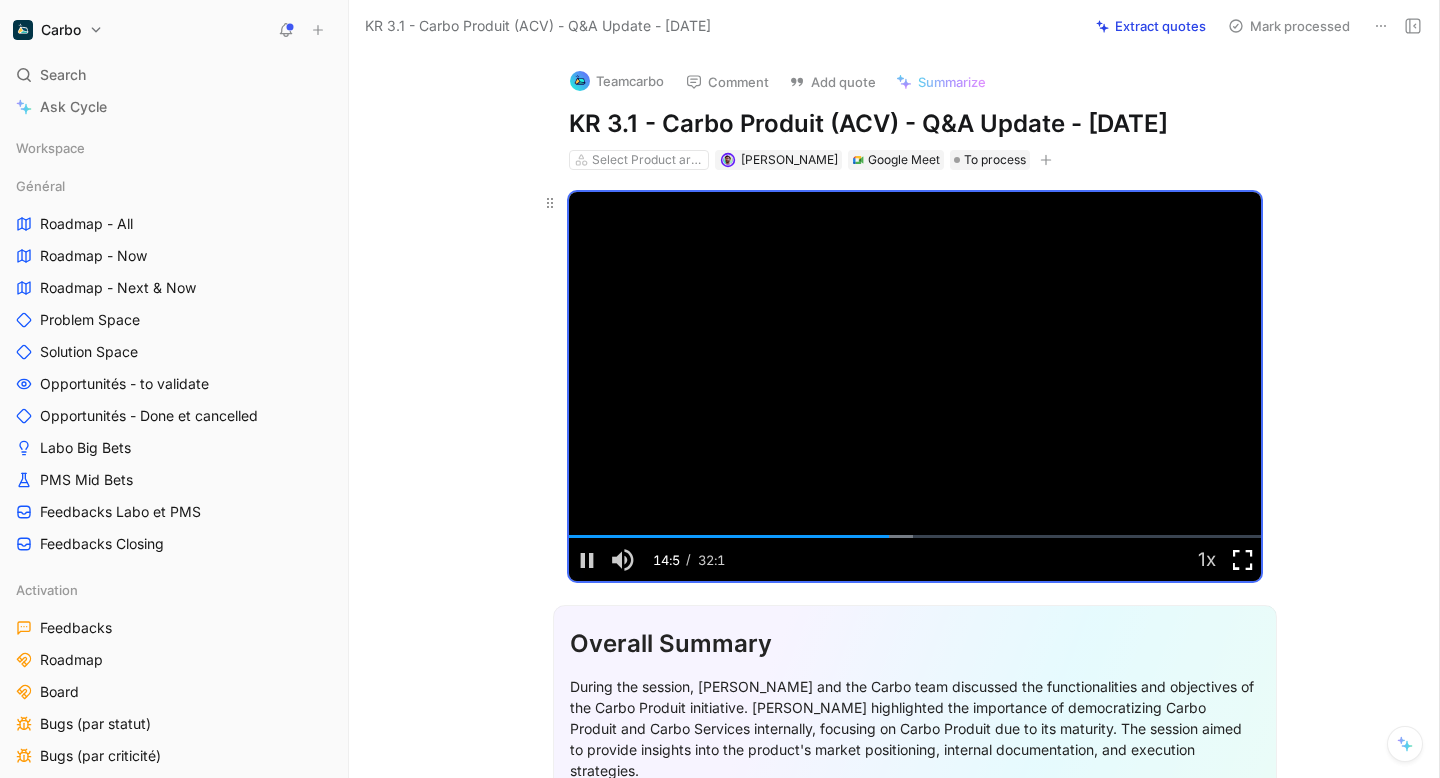 click at bounding box center (1243, 560) 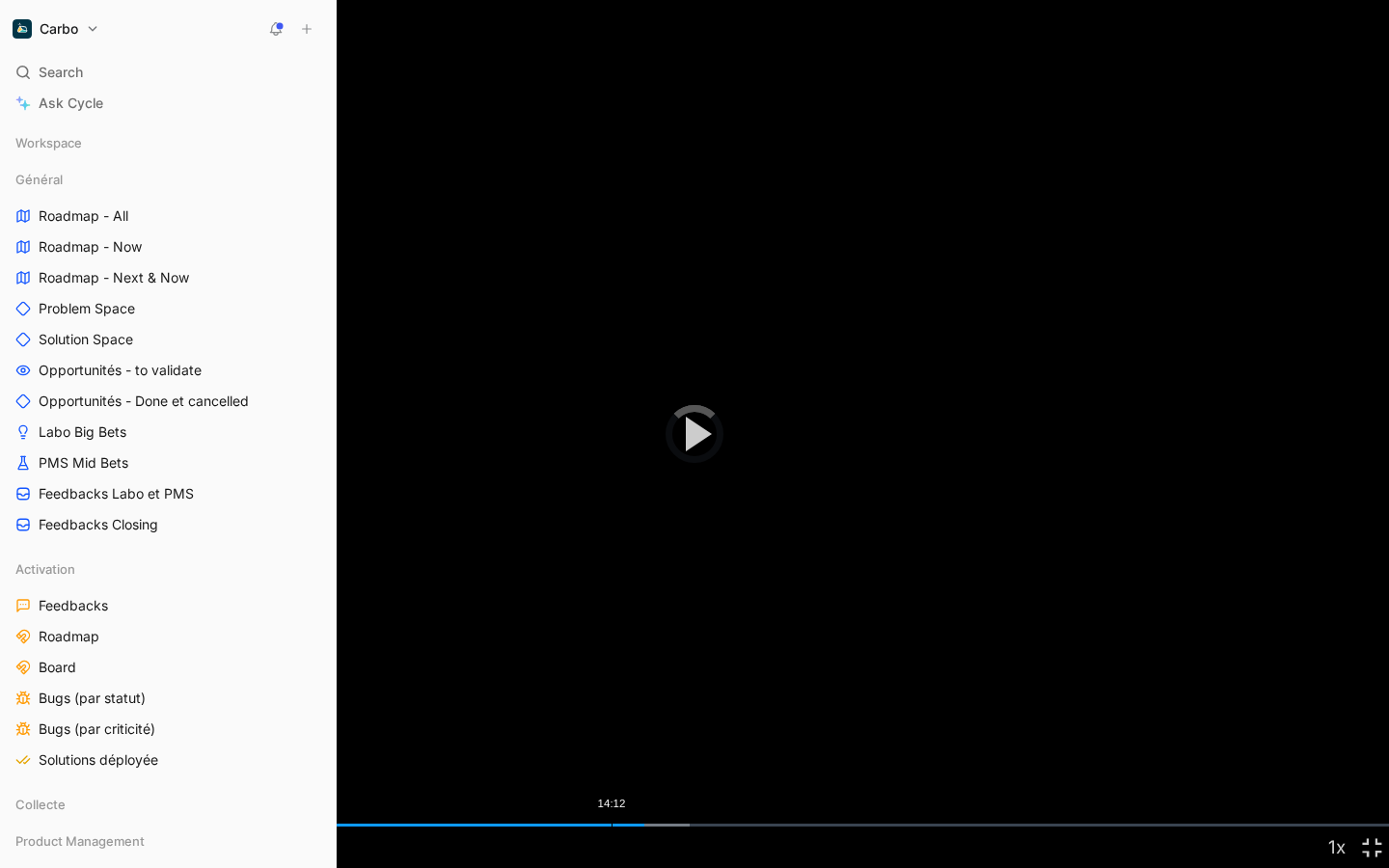 click on "Loaded :  49.66% 14:12 14:57" at bounding box center (694, 825) 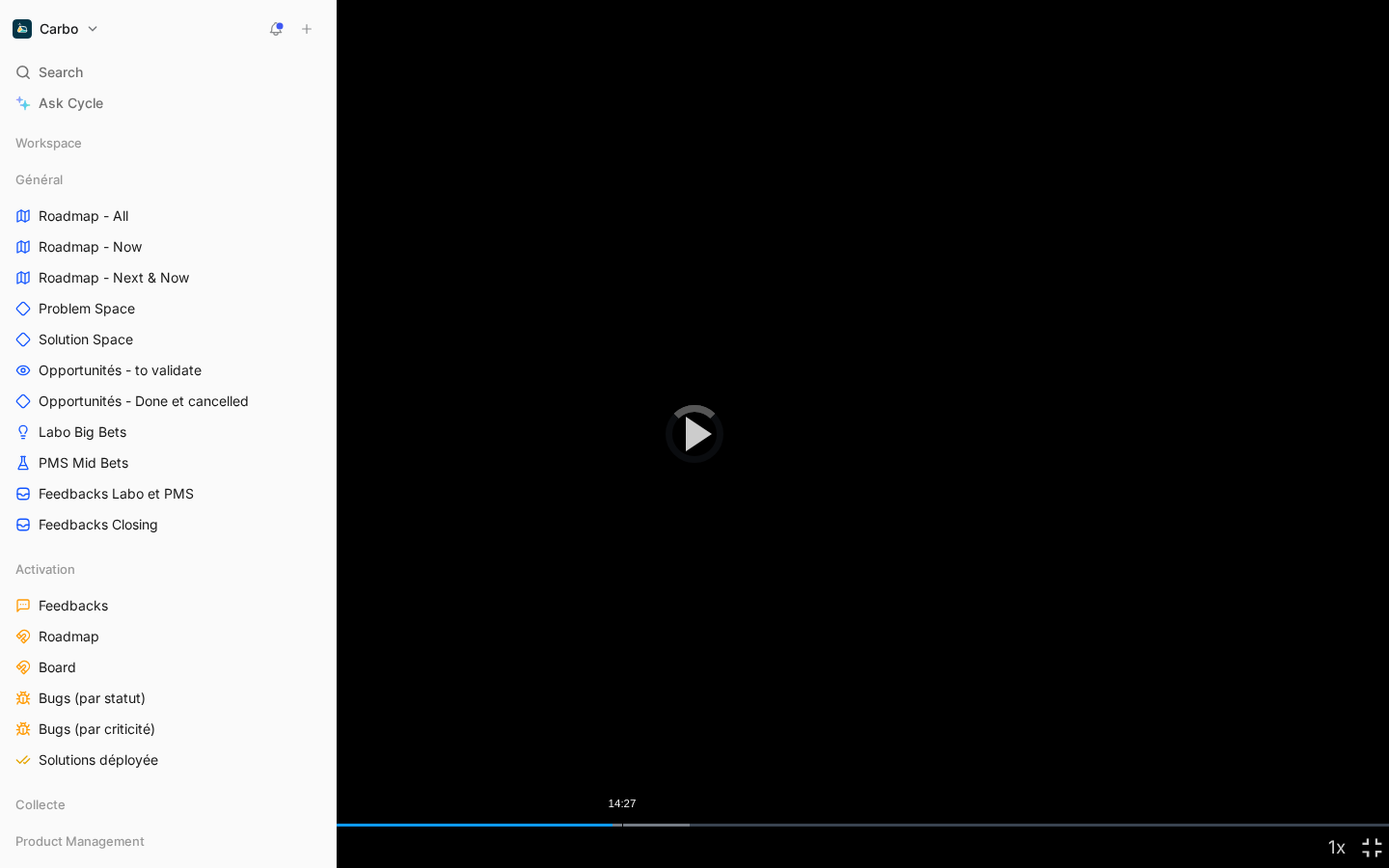 click on "Loaded :  49.66% 14:27 14:27" at bounding box center (694, 825) 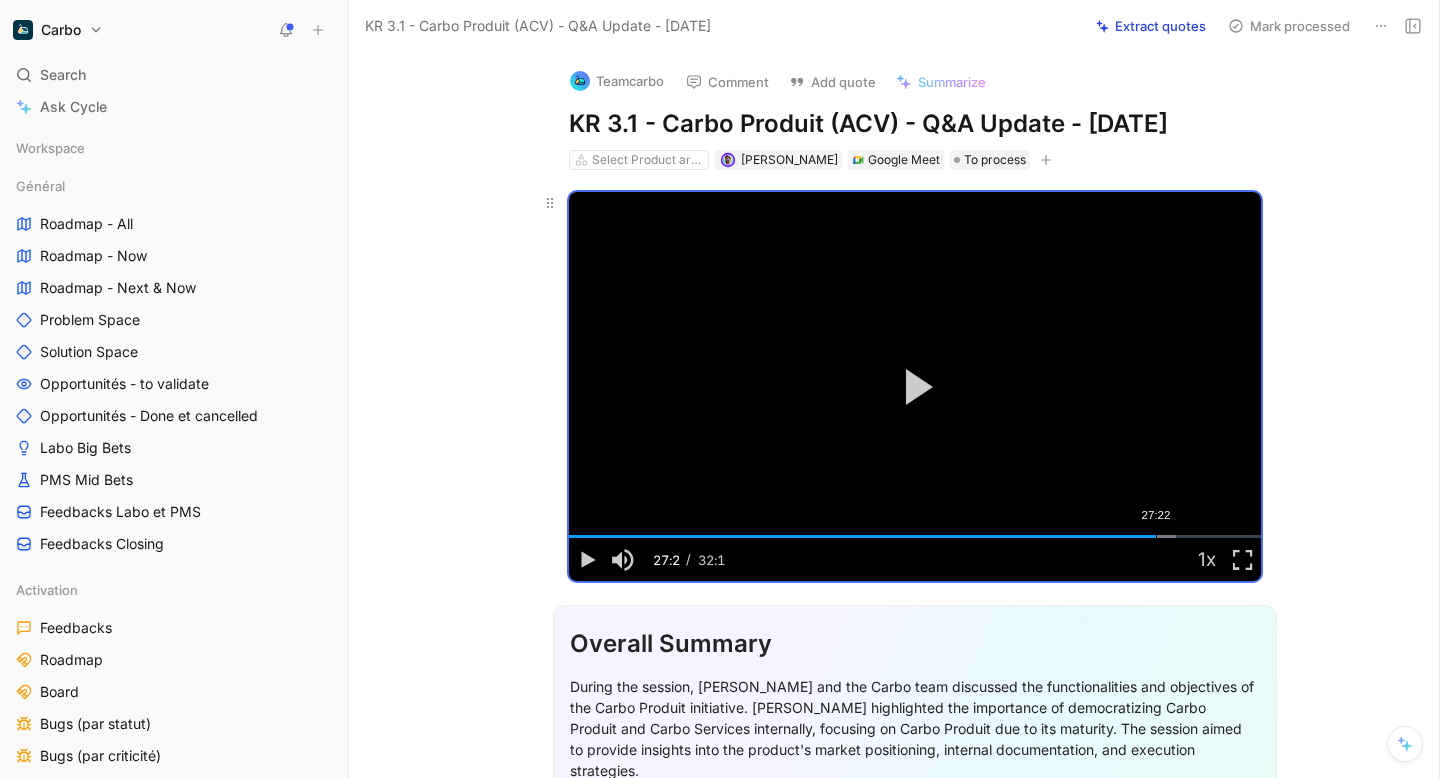 click on "Loaded :  87.69% 27:22 27:22" at bounding box center [915, 536] 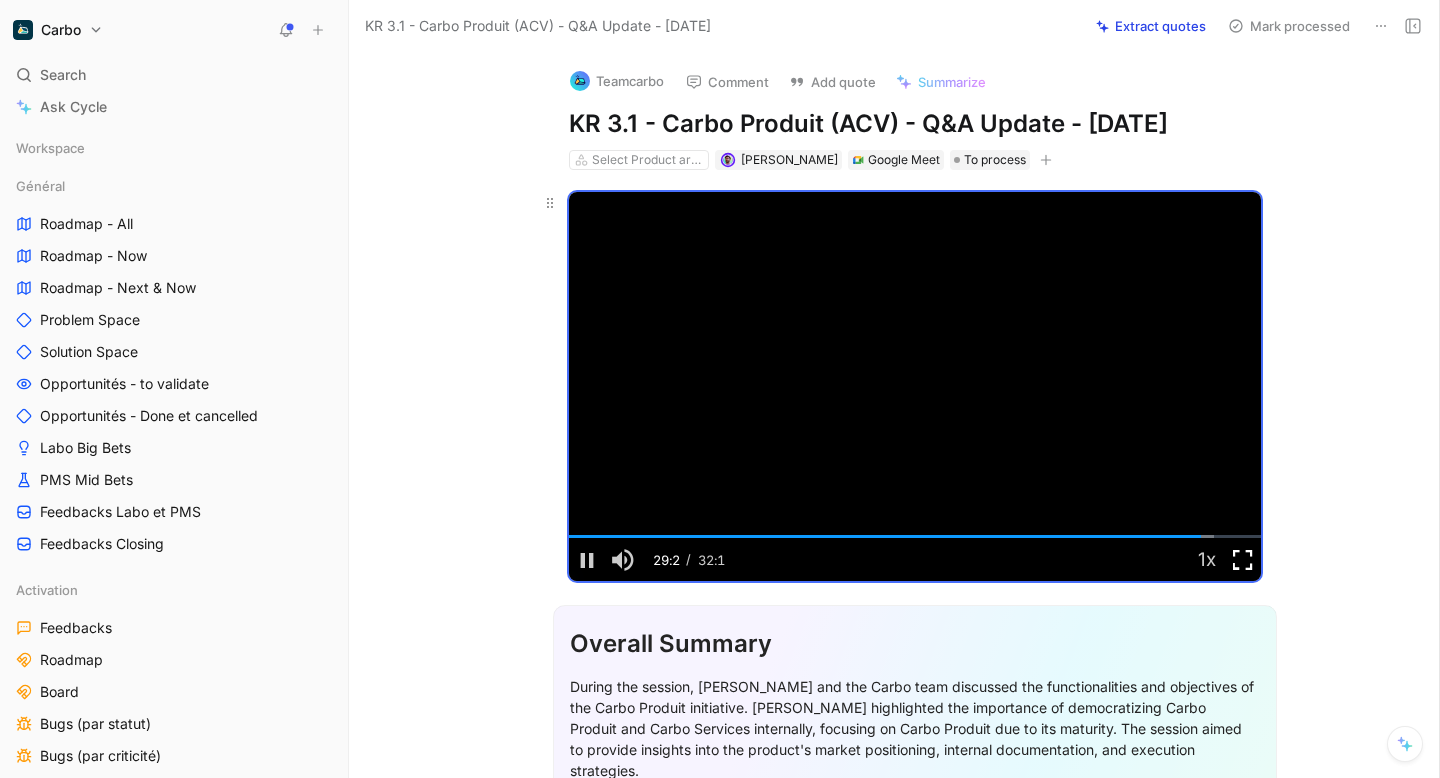 click at bounding box center [1243, 560] 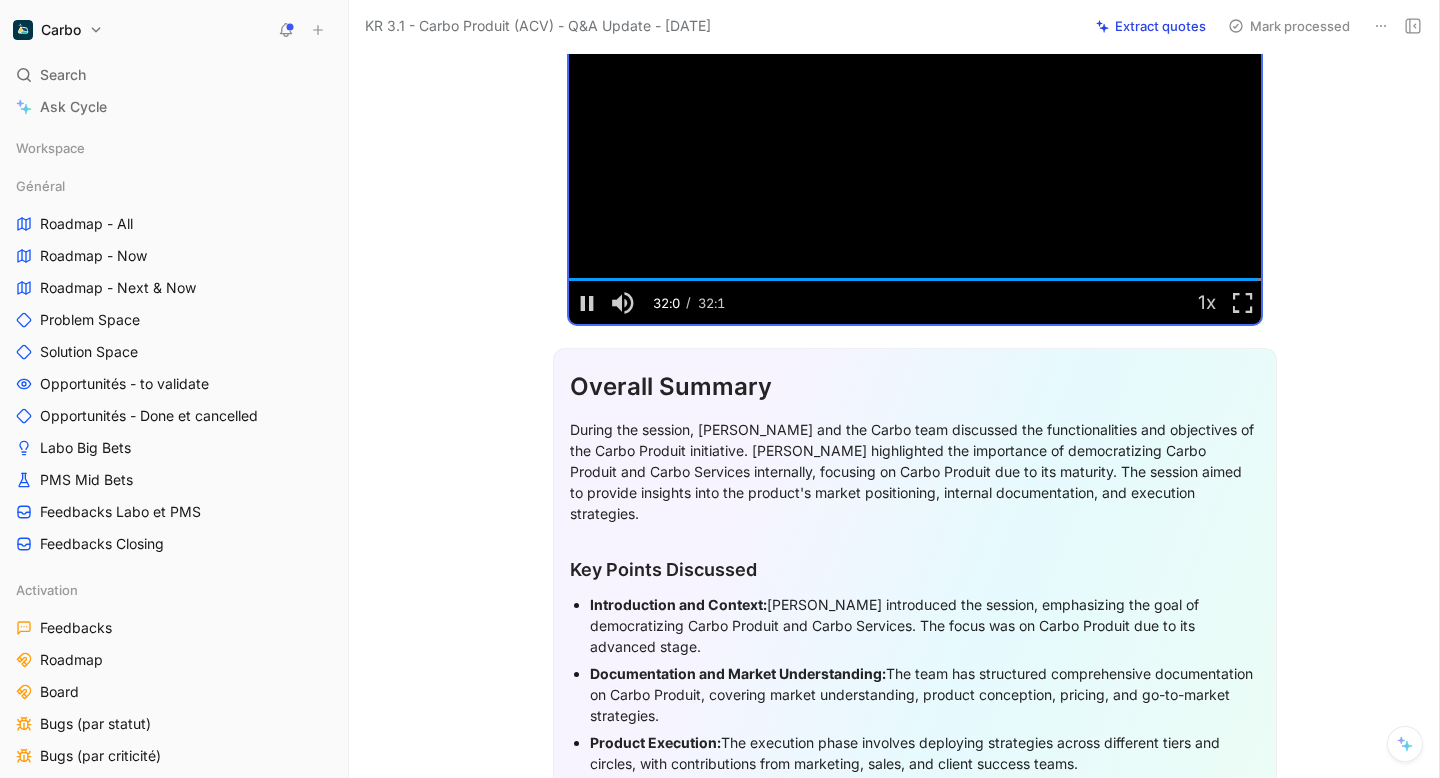 scroll, scrollTop: 0, scrollLeft: 0, axis: both 